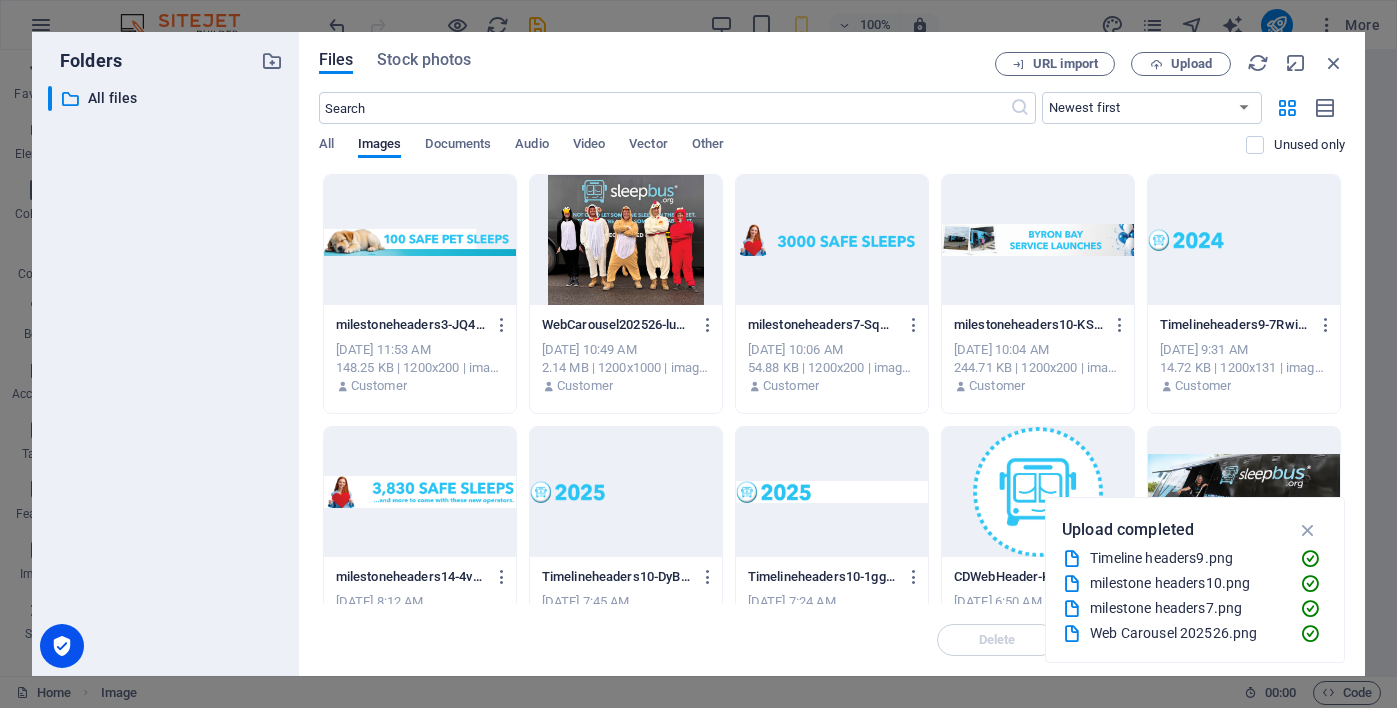 scroll, scrollTop: 0, scrollLeft: 0, axis: both 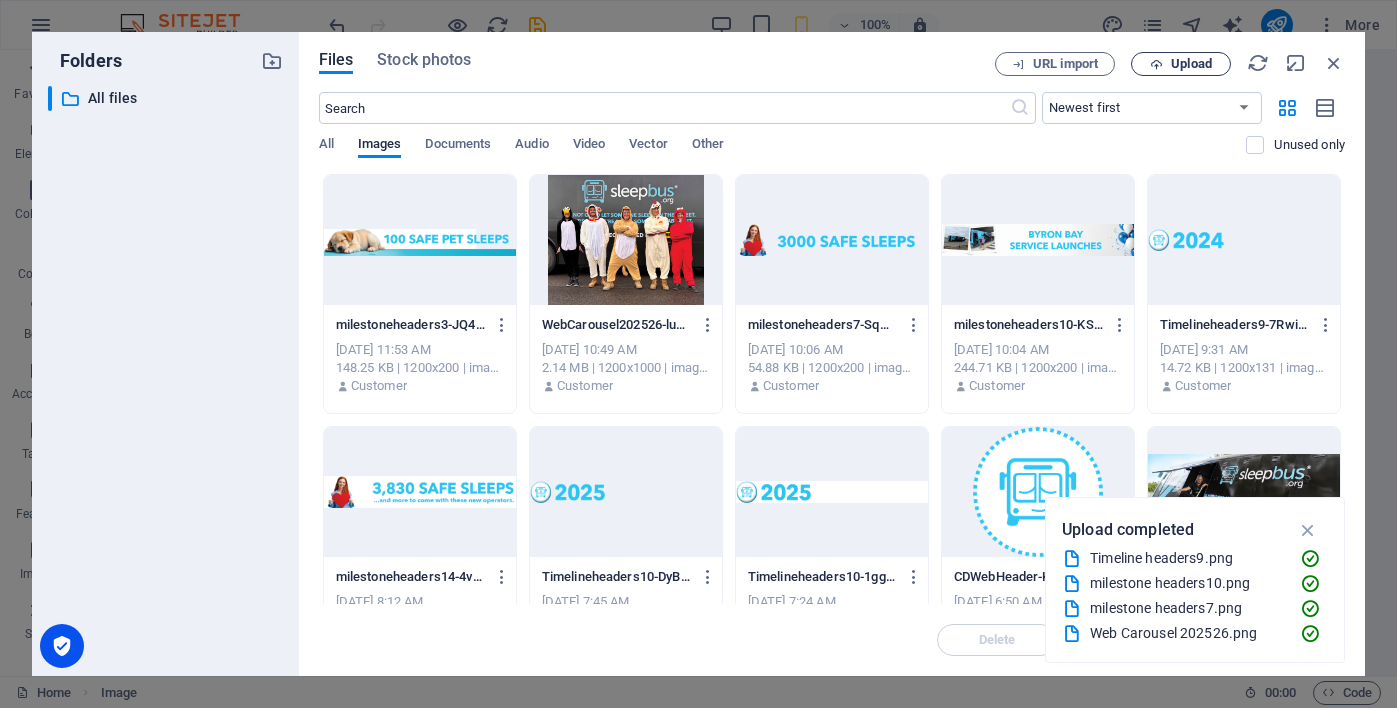 click at bounding box center (1156, 64) 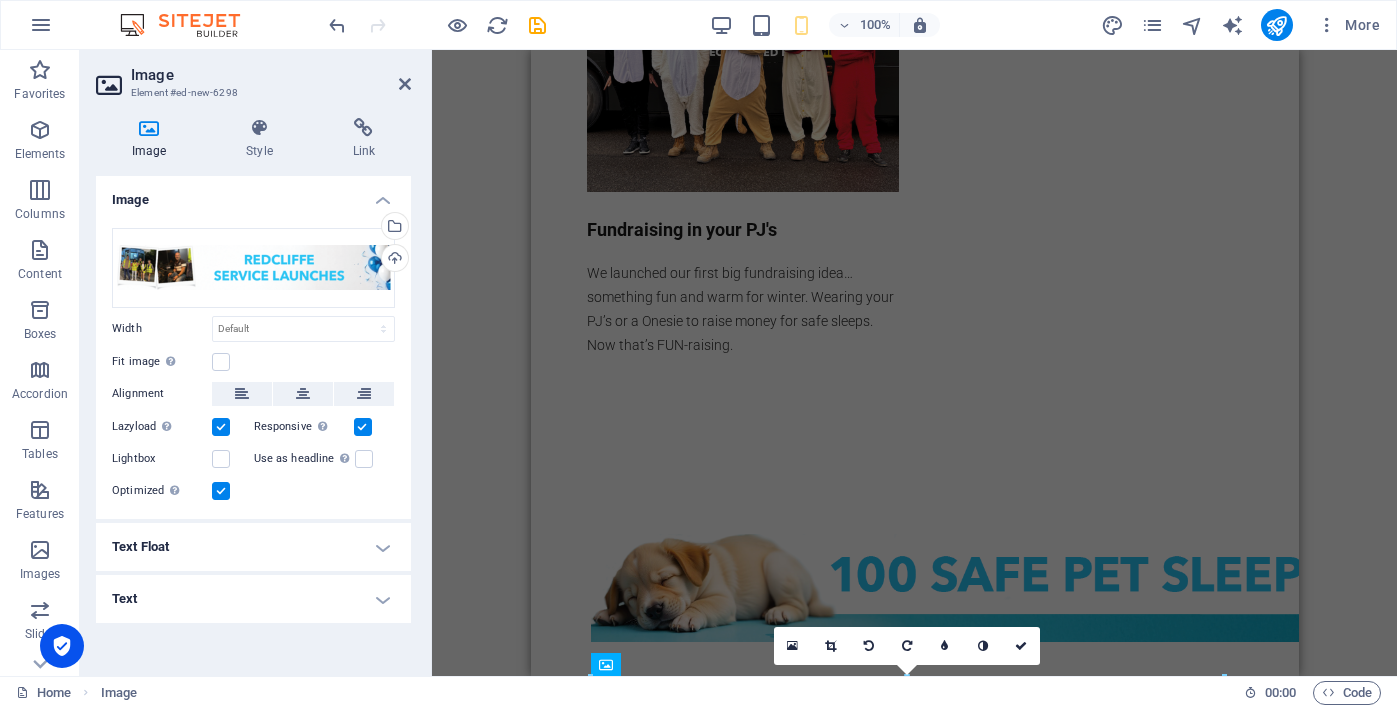 scroll, scrollTop: 2695, scrollLeft: 0, axis: vertical 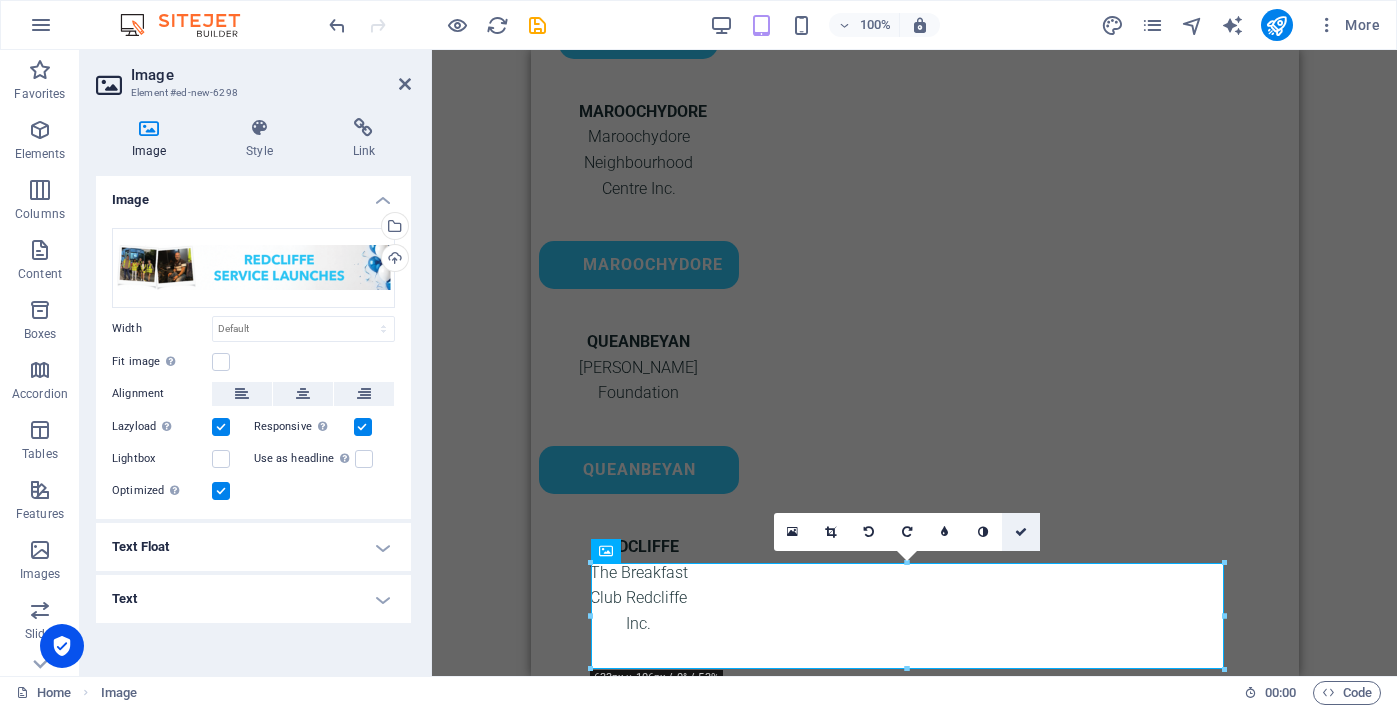 drag, startPoint x: 1031, startPoint y: 529, endPoint x: 677, endPoint y: 479, distance: 357.51364 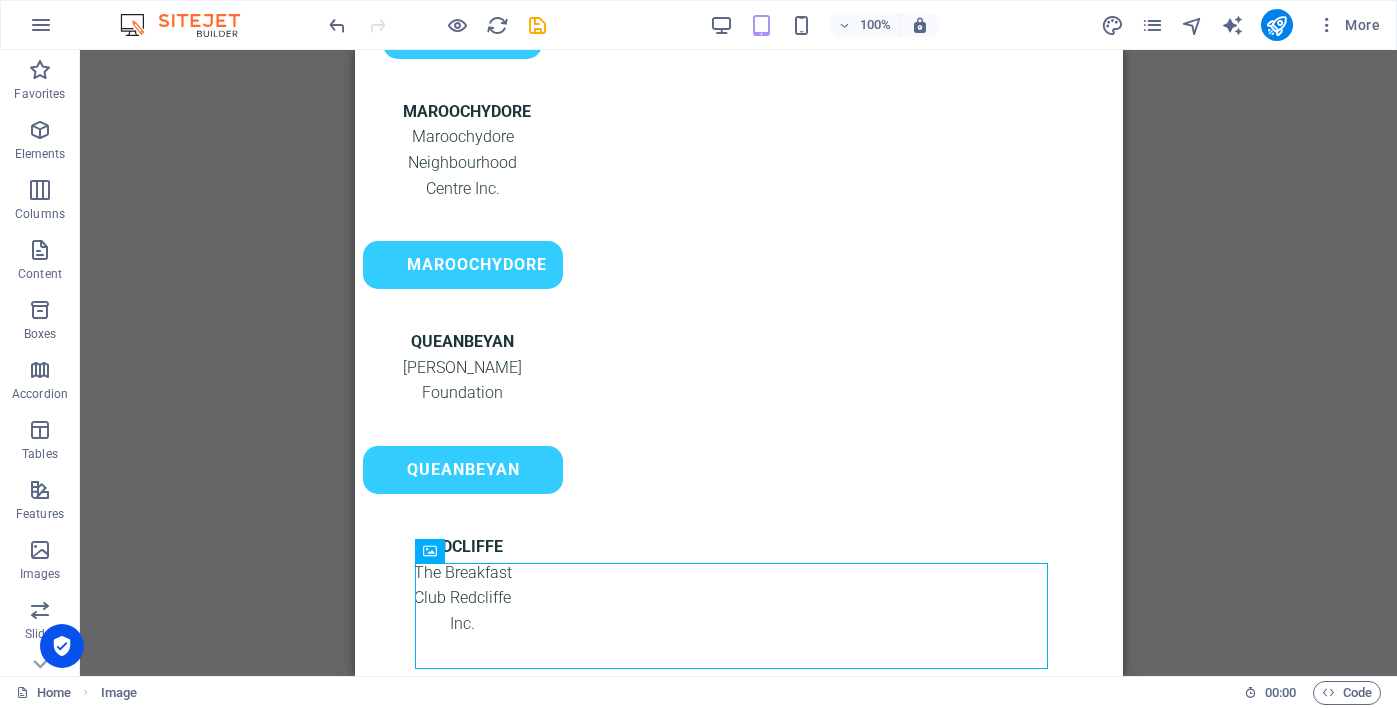 click on "Menu Drop content here or  Add elements  Paste clipboard 01.  STARTPAGE
02.  SUBPAGE
03.  SUBPAGE
04.  SUBPAGE
05.  SUBPAGE The sleepbus® charity has now officially closed it's doors. After 10 years of hard, dedicated work to provide safe sleeps for those in need, the sleepbus Charity wound up on [DATE]. We leave behind an amazing group of volunteers who will keep the safe sleep services running around the country. We would like to thank everyone that played a part in this journey; from a world first idea to 4000+ safe sleeps and counting; we could not have done it without you. Wishing you and your family the very best nights sleep, from me and my family; [PERSON_NAME], [PERSON_NAME], [PERSON_NAME], [PERSON_NAME], [PERSON_NAME], [PERSON_NAME], [PERSON_NAME], [PERSON_NAME], [PERSON_NAME] and [PERSON_NAME]. Passing the baton BALLARAT On Track Foundation (Soup Bus) BALLARAT BUNDABERG Let Hope Arise Inc. BuNDABERG GEELONG Let Hope Arise Inc. GEELONG HERVEY BAY Rotary Club [GEOGRAPHIC_DATA] [GEOGRAPHIC_DATA] MACKAY #1 [GEOGRAPHIC_DATA] [PERSON_NAME] [PERSON_NAME] [PERSON_NAME] #2 Chances House Mackay" at bounding box center (738, -96) 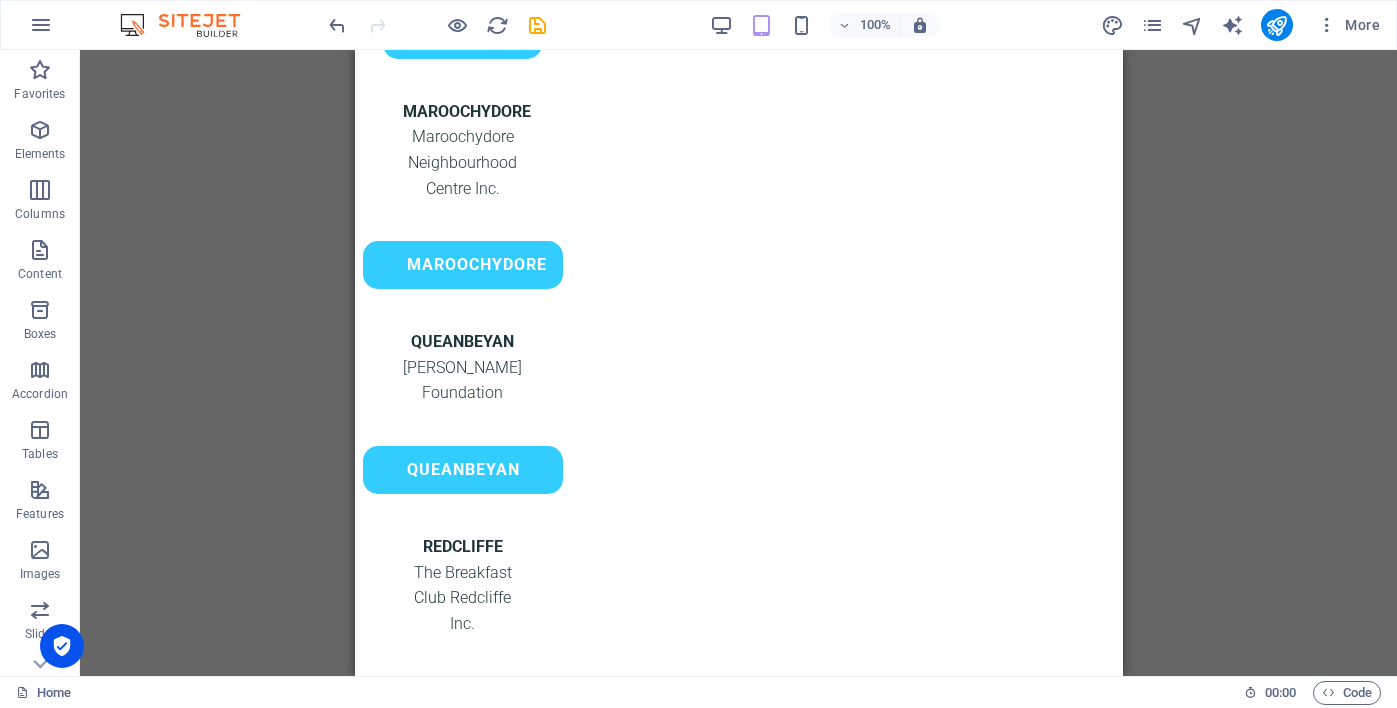 click on "Menu Bar Hamburger   Video   Text   Image   Image   Text   3 columns   Placeholder   Container   Container   Button   Container   Text   Placeholder   Container   Spacer   Spacer   Button   Button   Text   Container   Spacer   Button   Container   Text   Container   Button   Container   Button   Spacer   Container   Text   Image   Container   Spacer   Container   Container   Text   Button   Container   Container   Text   Spacer   Button   Spacer   Container   Text   Button   Container   Text   Spacer   Button   Button   Container   Spacer   Text   Text   Container   Button   Button   Container   Text   Container   Button   Text   Button   Container   Container   Text   Text   Container   Button   Container   Container   Text   Button   Button   Container   Text   Button   3 columns   Container   Container   Text   Button   Text   Container   Container   Text   Button   Button   Image   Text   Image   Image   Image   Image   Image   2 columns   Container   Placeholder   Container" at bounding box center [738, 363] 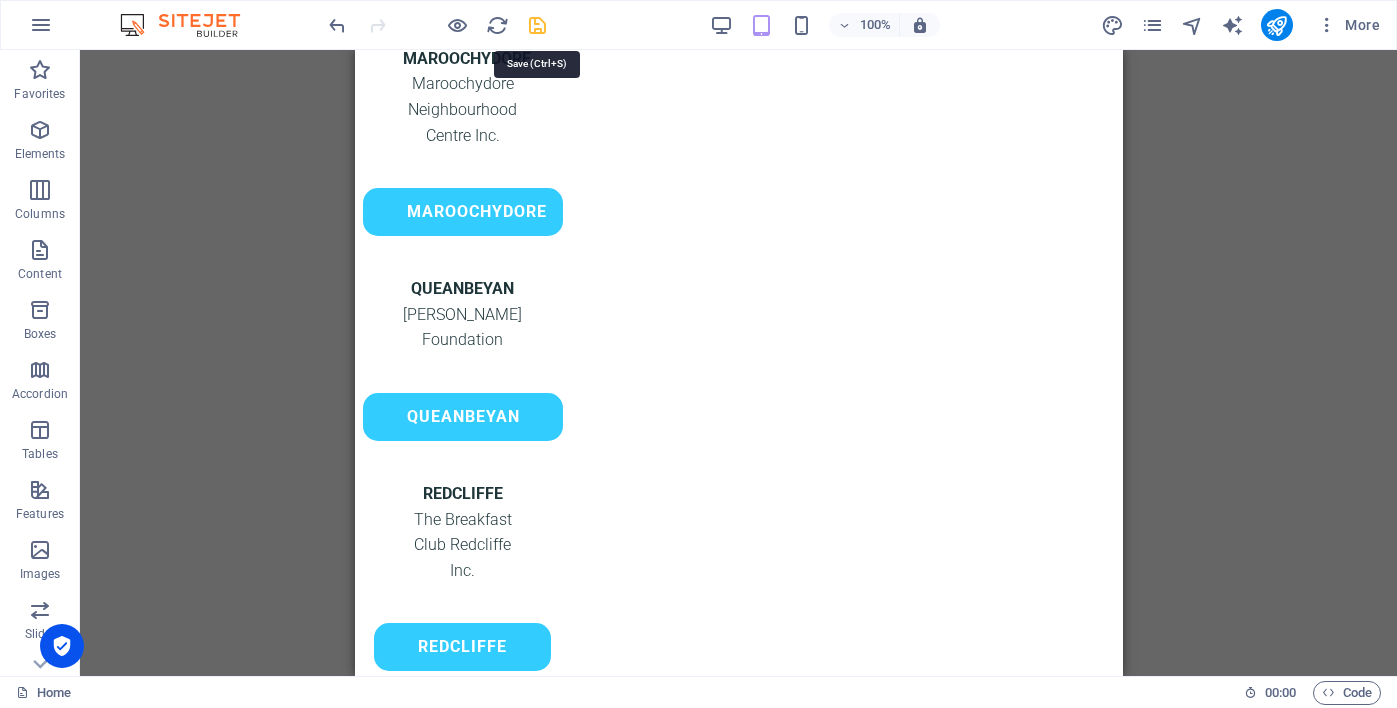 click at bounding box center [537, 25] 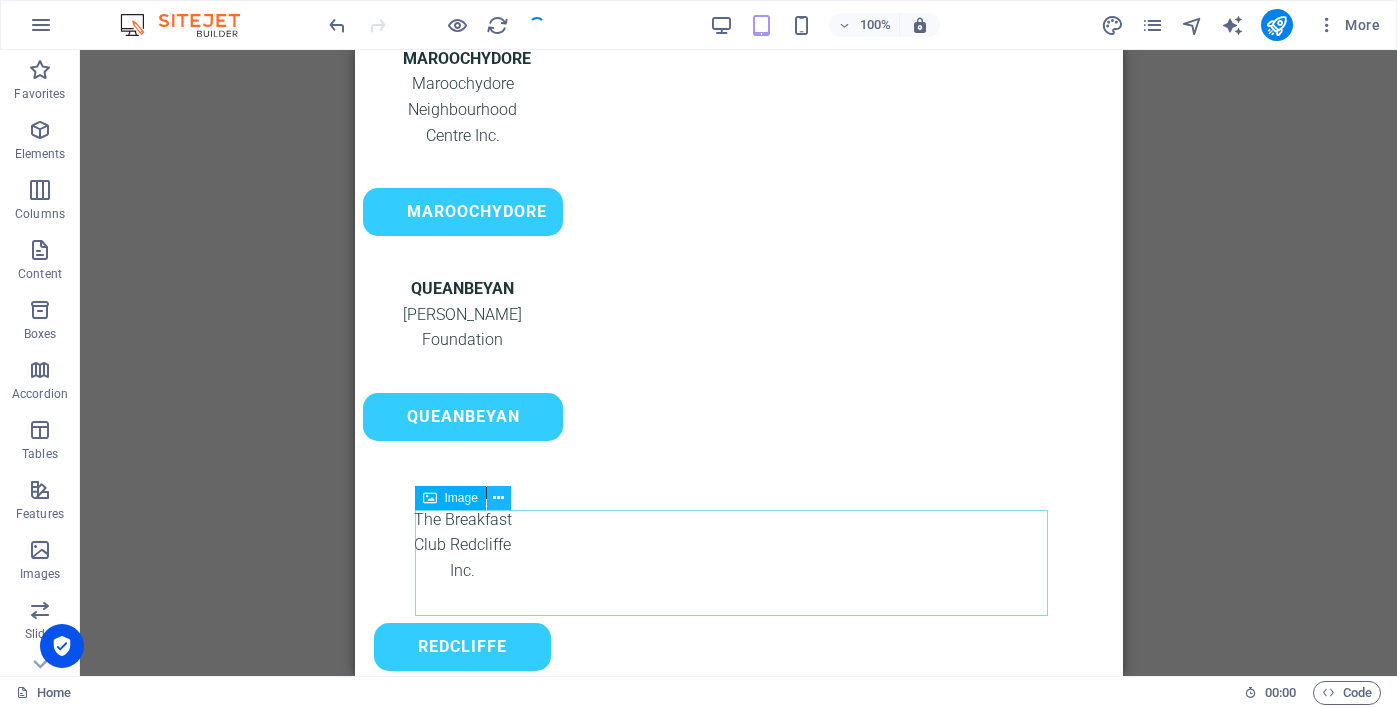 click at bounding box center (498, 498) 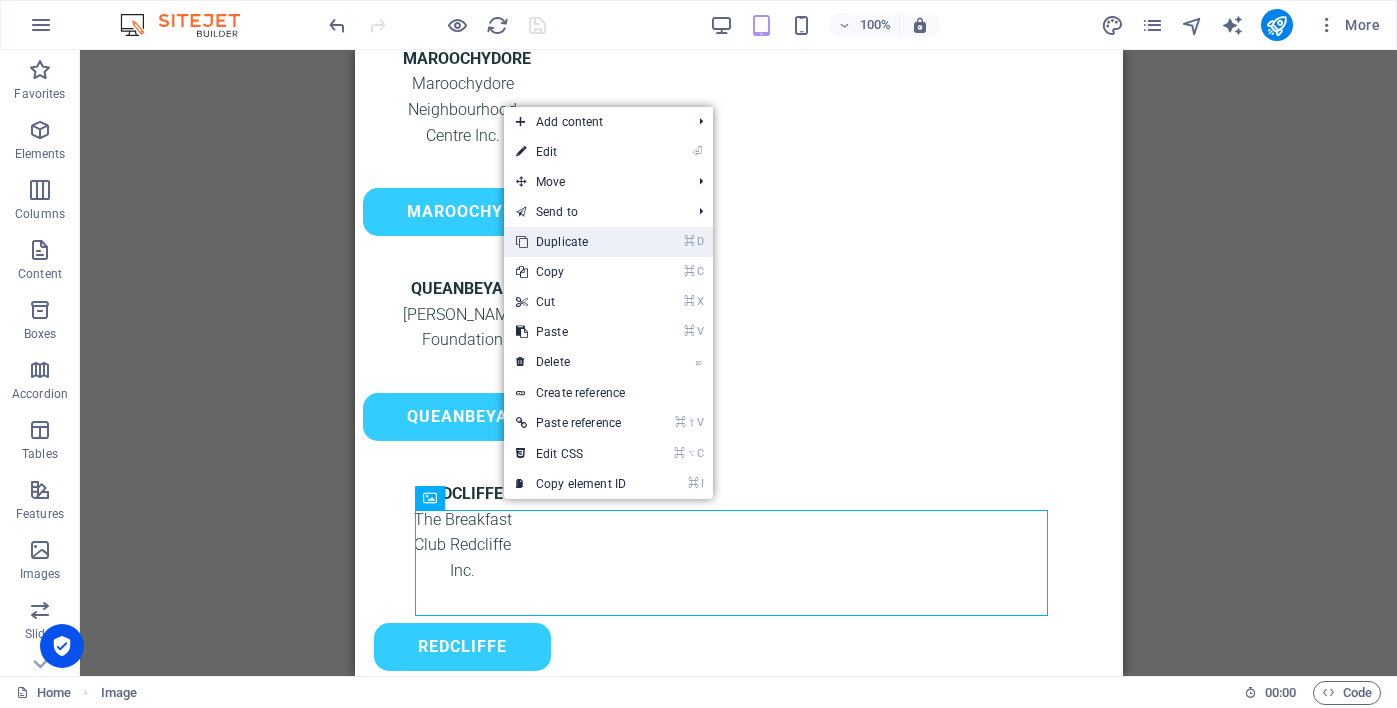 click on "⌘ D  Duplicate" at bounding box center [571, 242] 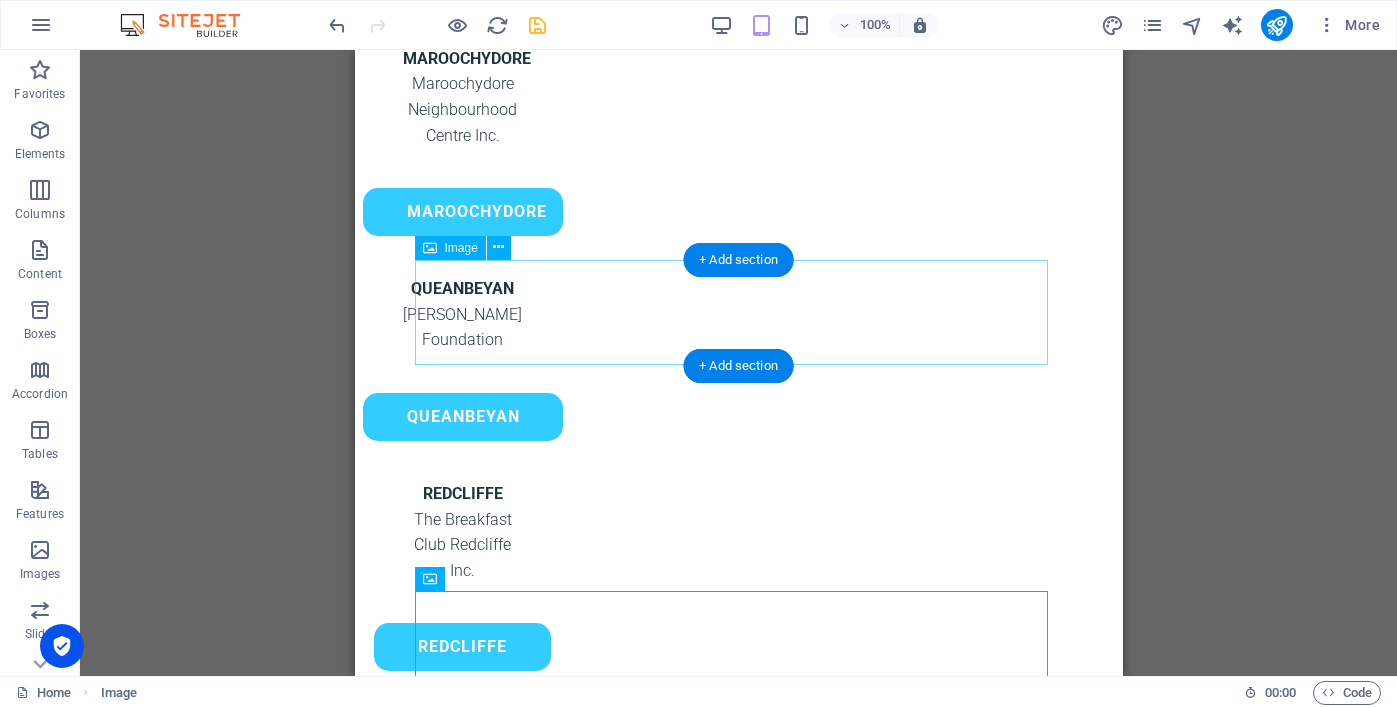 scroll, scrollTop: 2914, scrollLeft: 0, axis: vertical 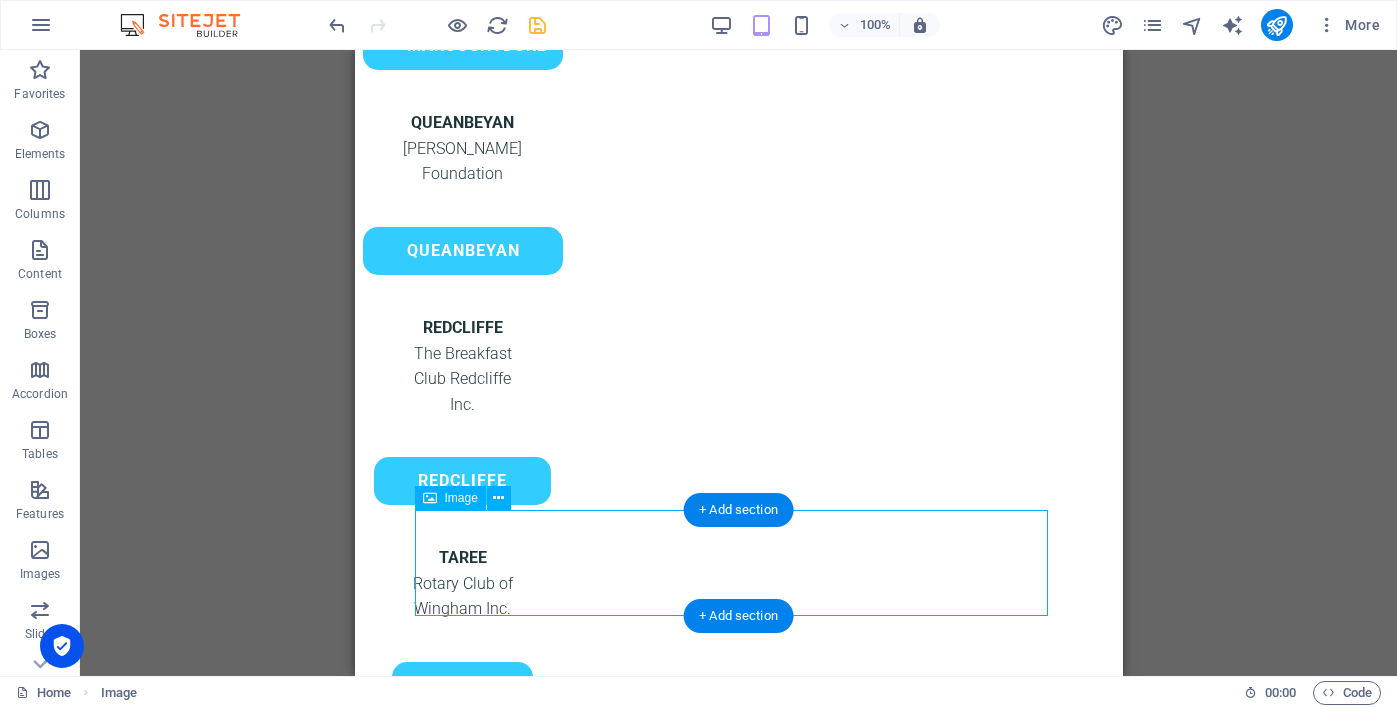 click at bounding box center (738, 2359) 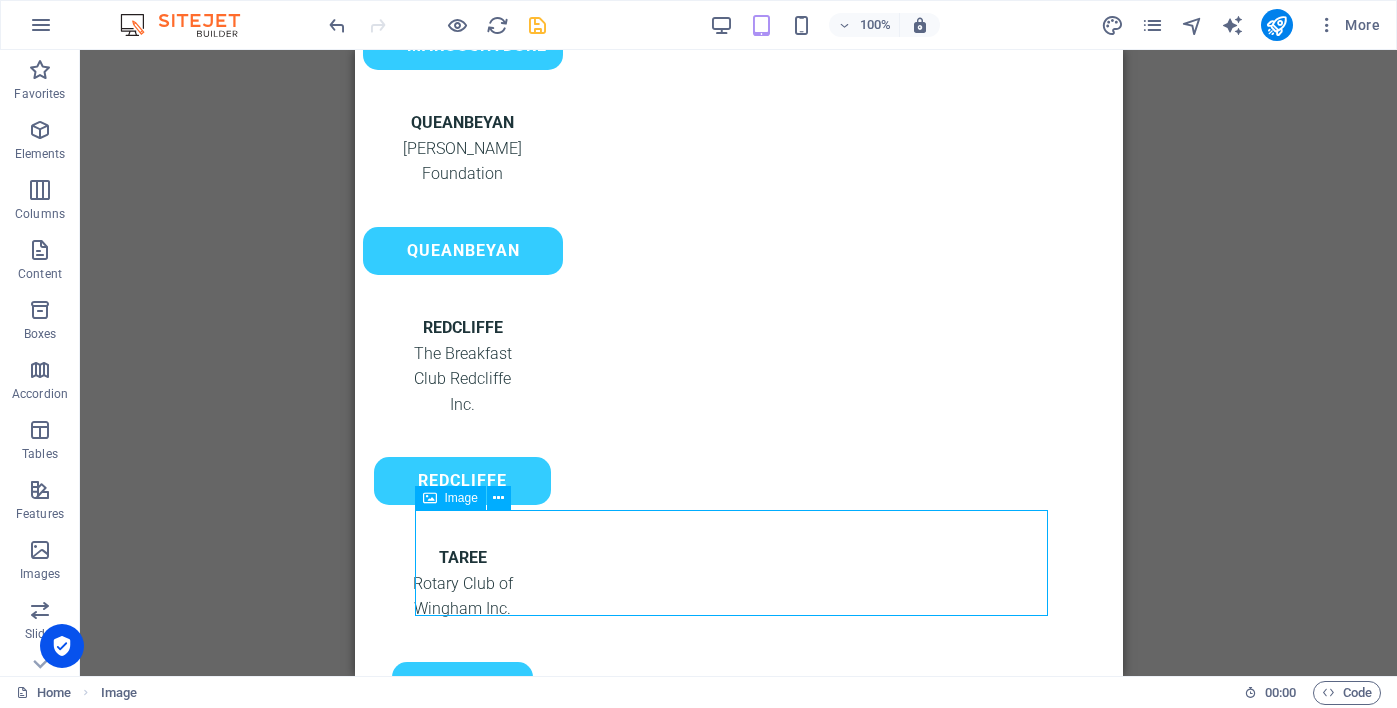 click at bounding box center [430, 498] 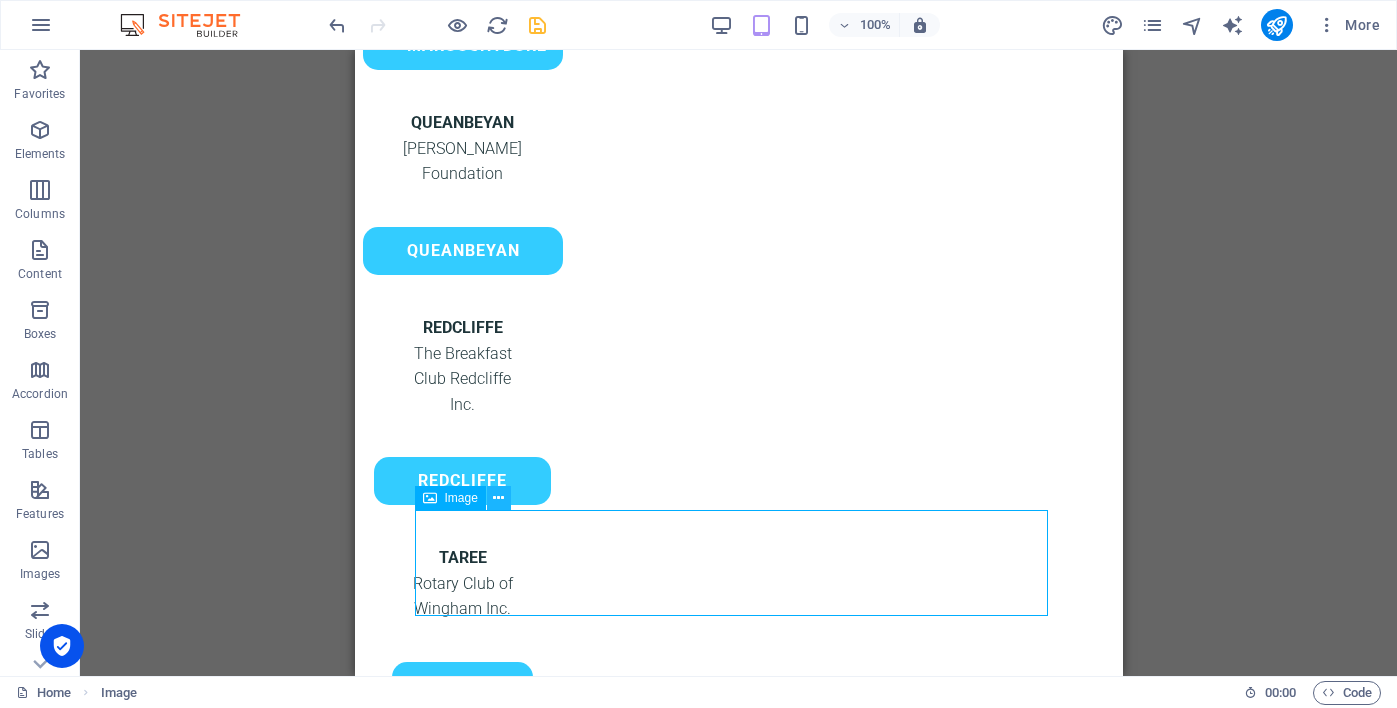 click at bounding box center [498, 498] 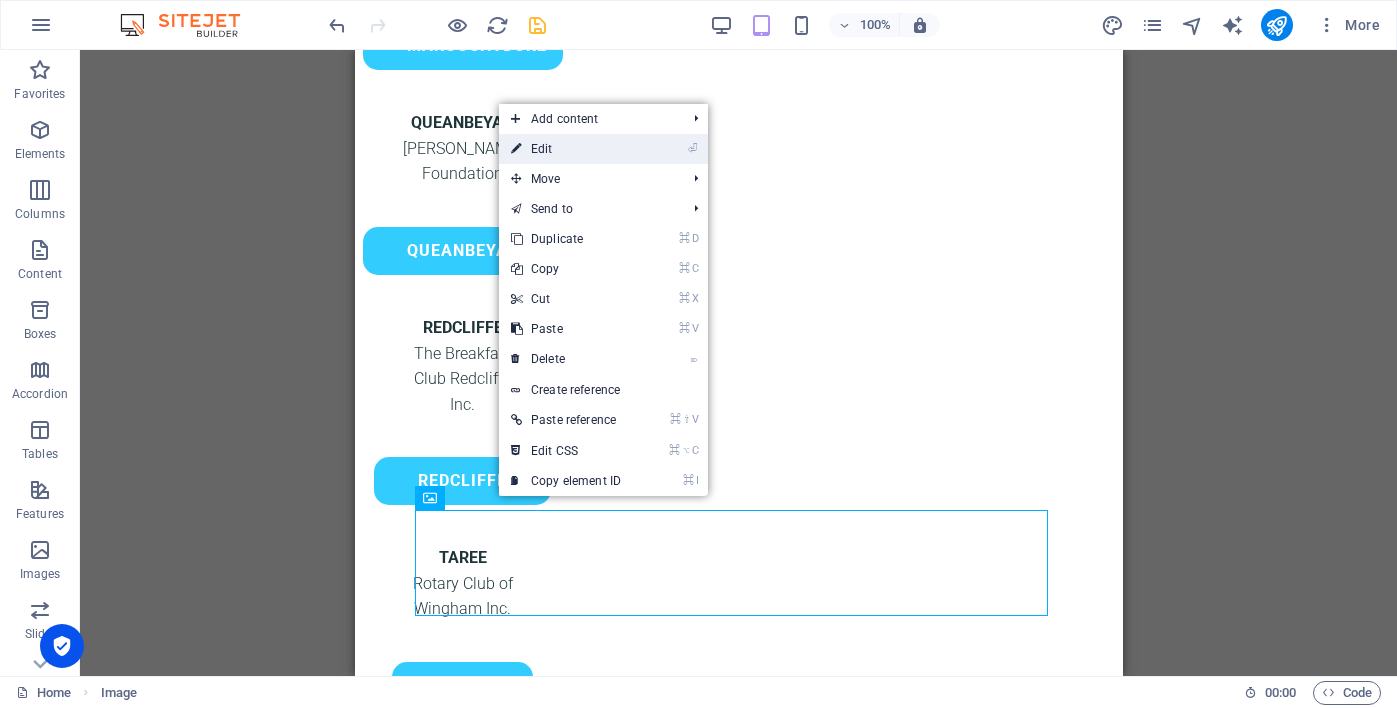 click on "⏎  Edit" at bounding box center (566, 149) 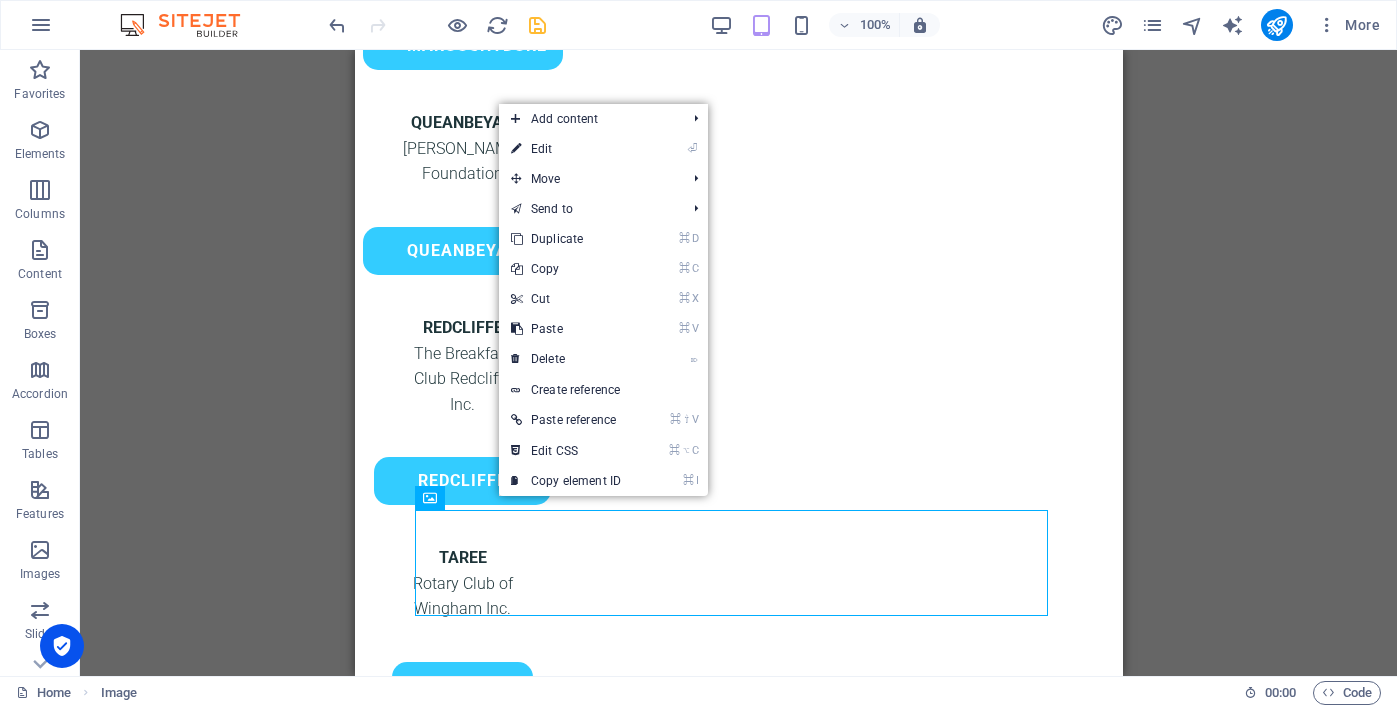 scroll, scrollTop: 2913, scrollLeft: 0, axis: vertical 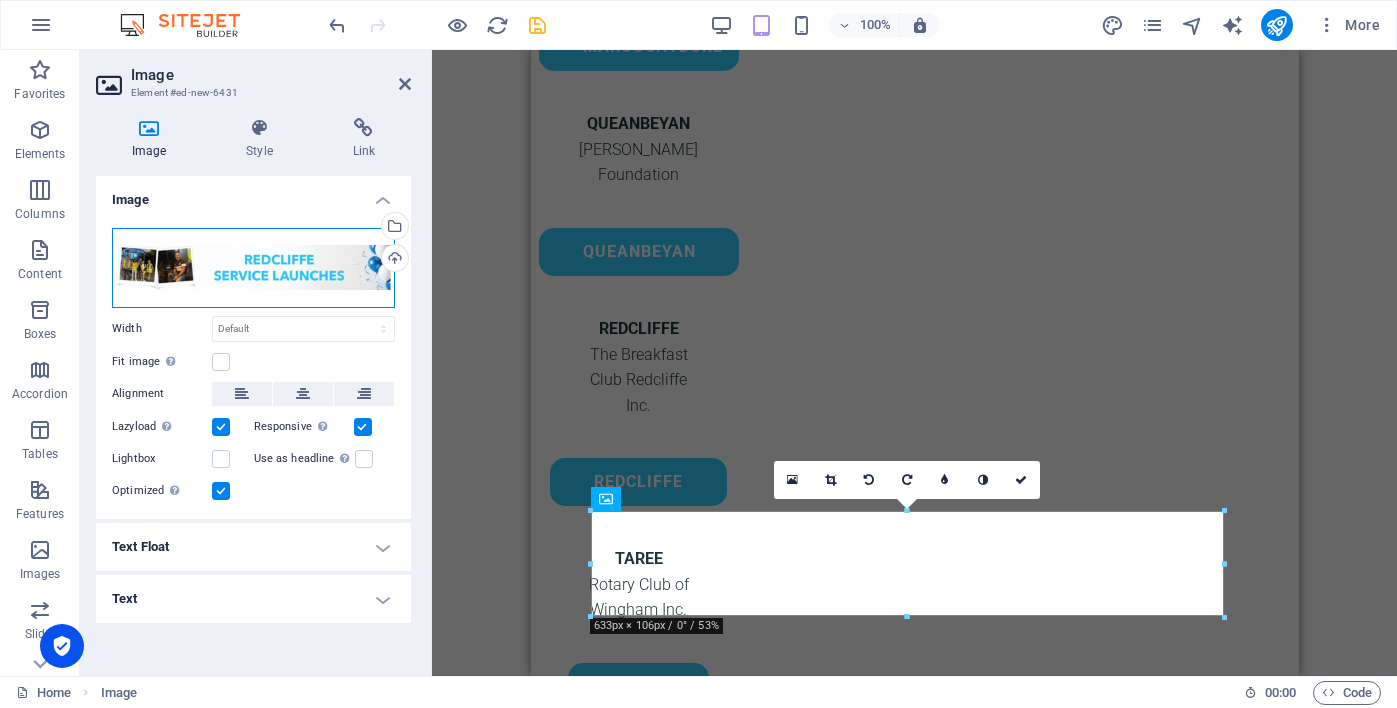 click on "Drag files here, click to choose files or select files from Files or our free stock photos & videos" at bounding box center (253, 268) 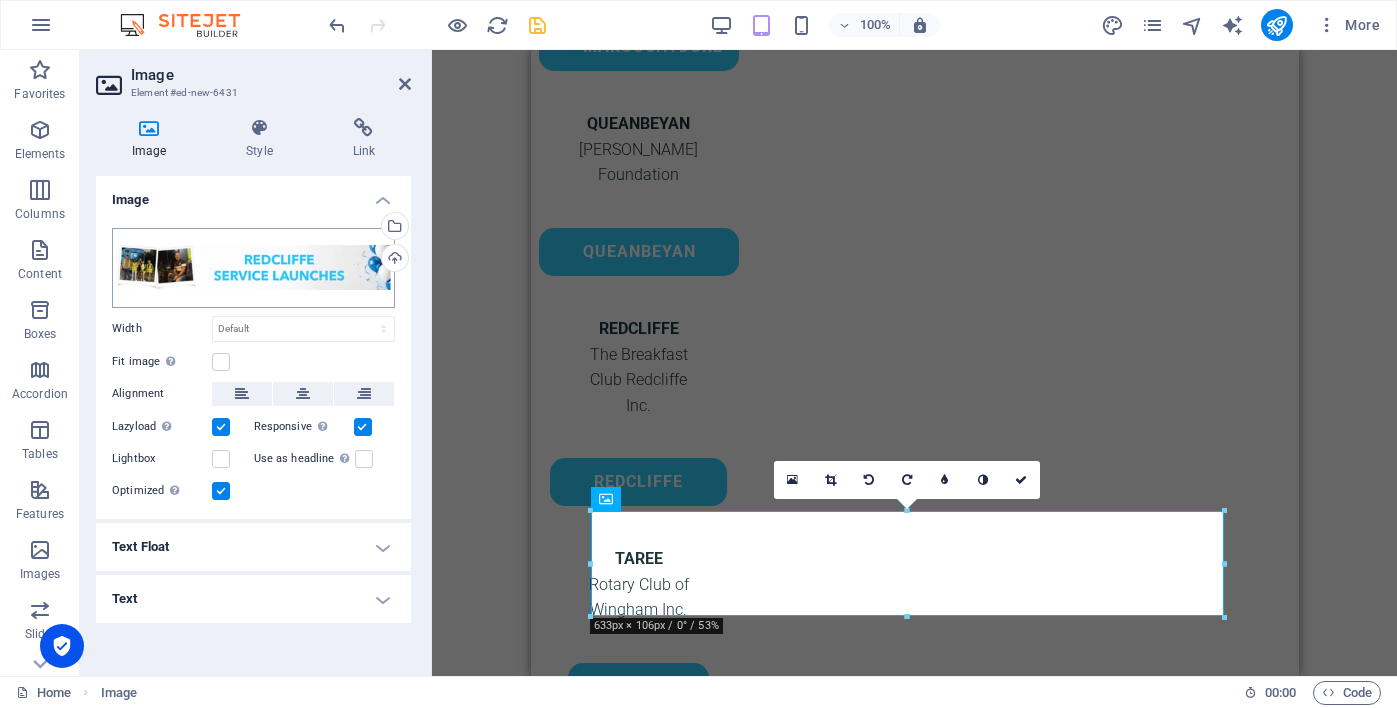 scroll, scrollTop: 4436, scrollLeft: 0, axis: vertical 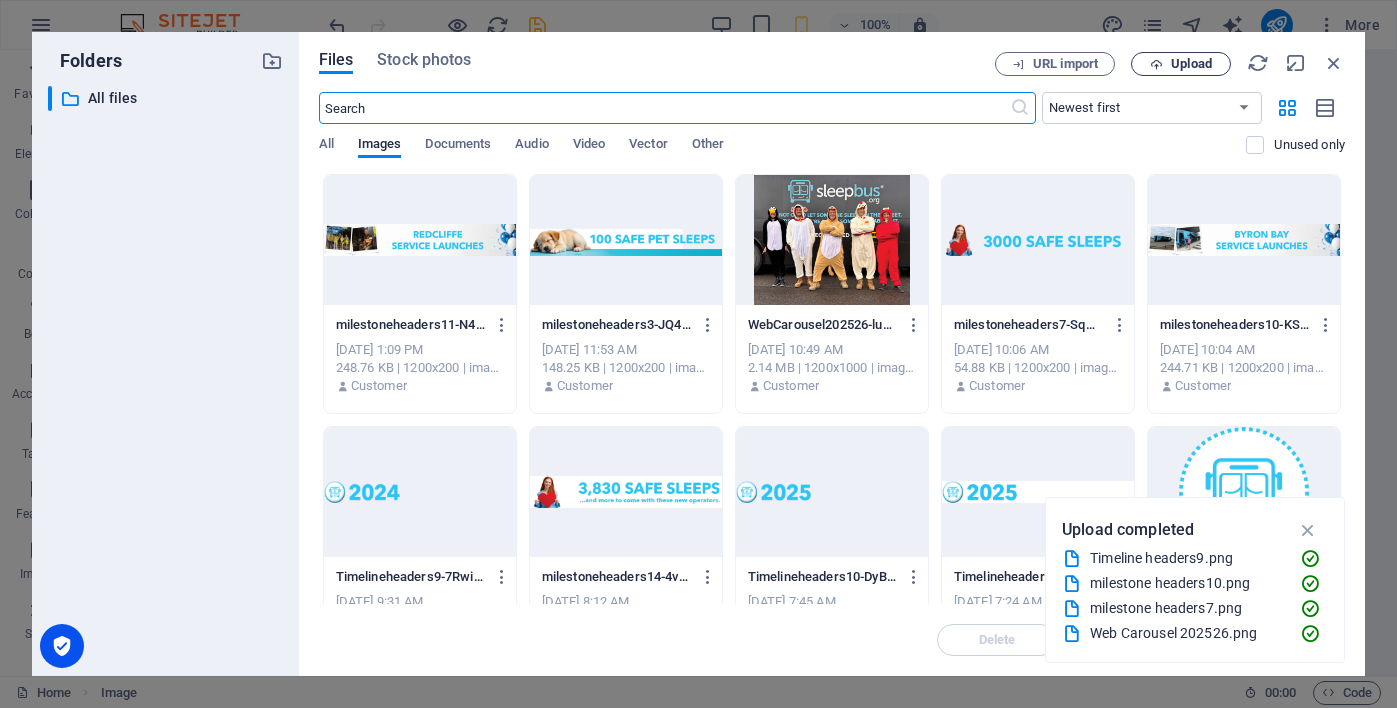 click at bounding box center (1156, 64) 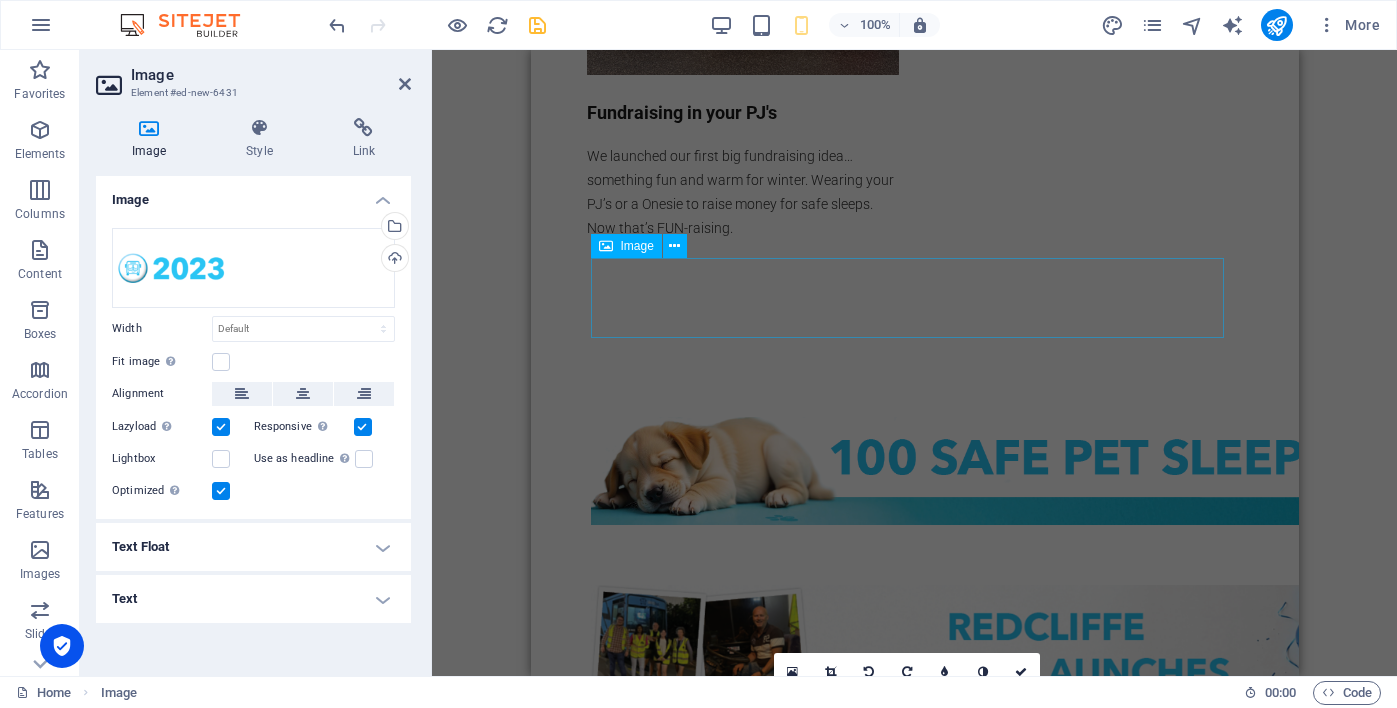 scroll, scrollTop: 2834, scrollLeft: 0, axis: vertical 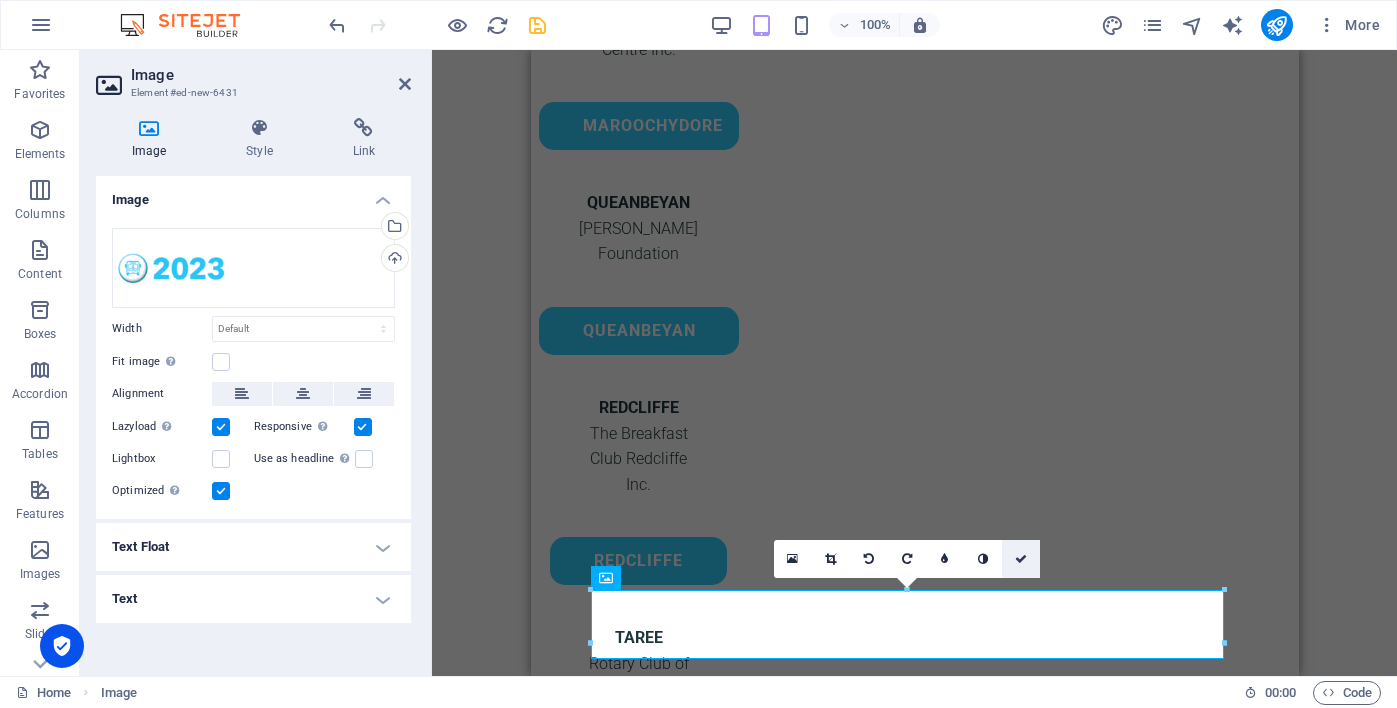 click at bounding box center (1021, 559) 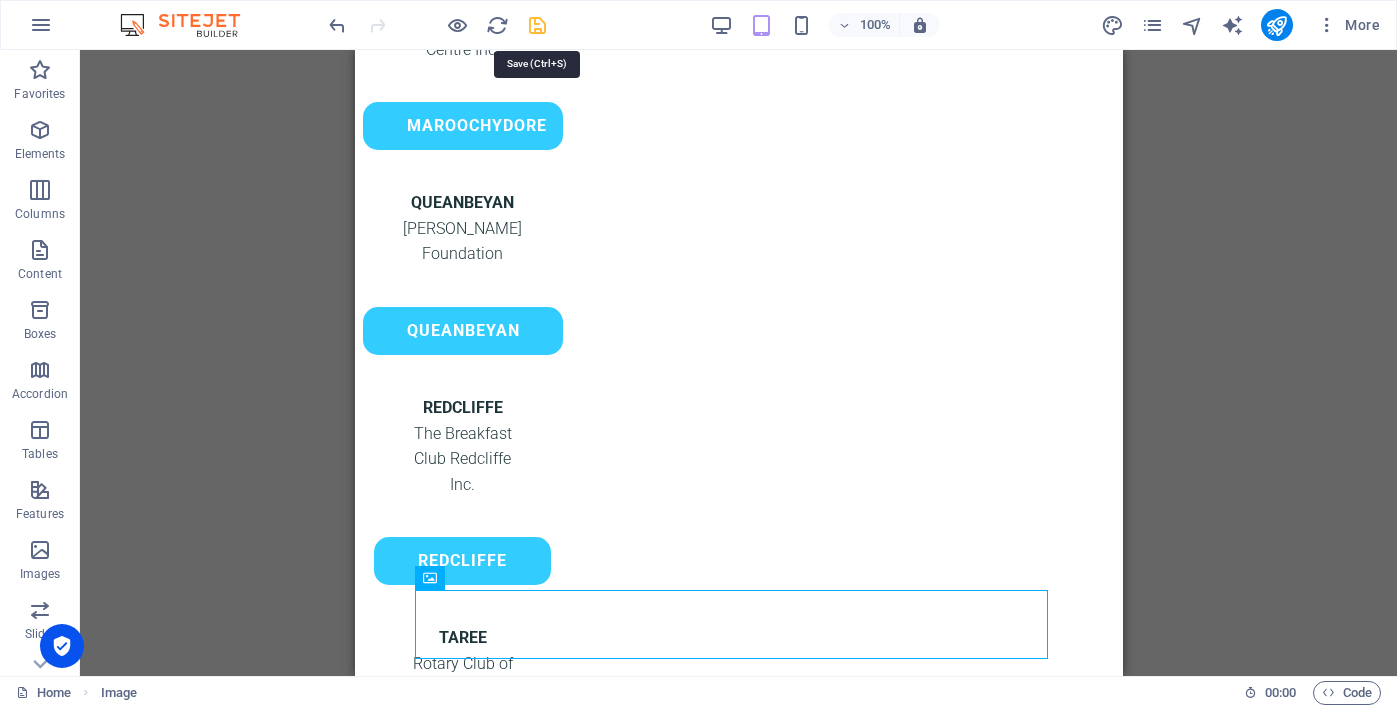 click at bounding box center (537, 25) 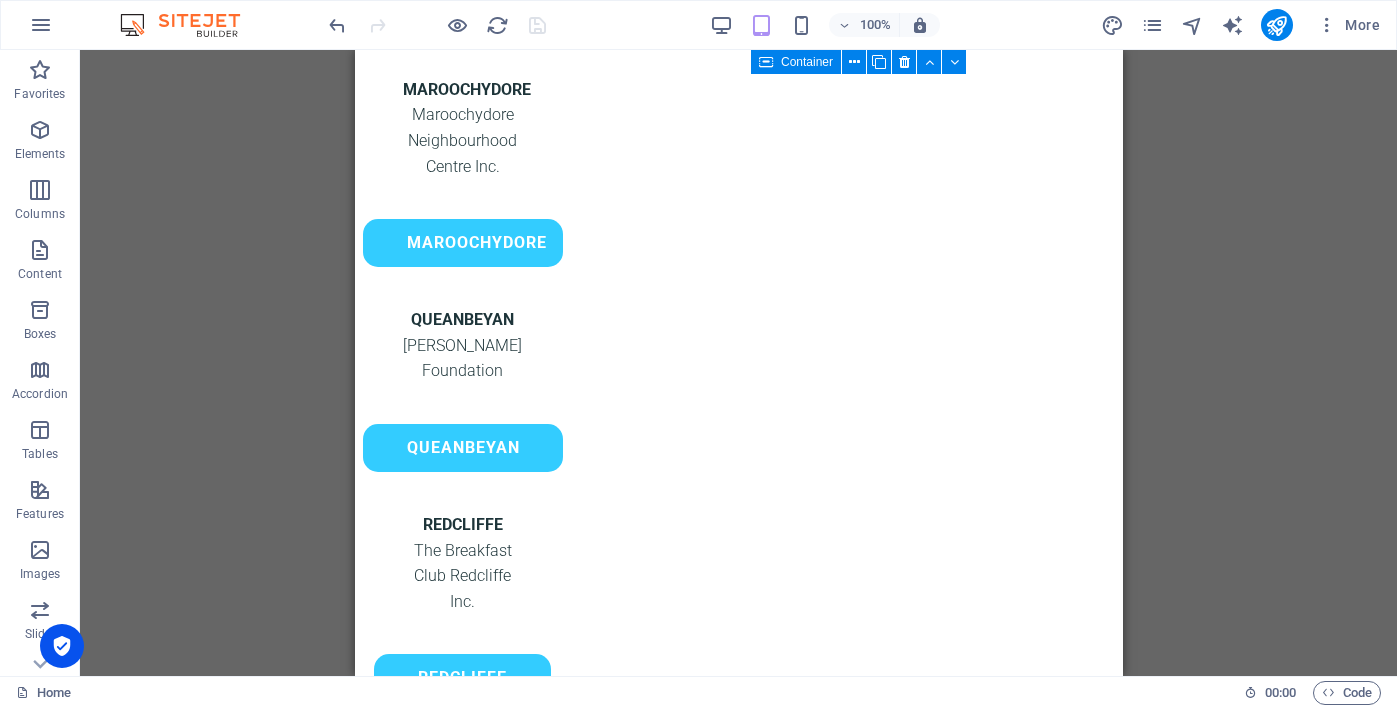 scroll, scrollTop: 2877, scrollLeft: 0, axis: vertical 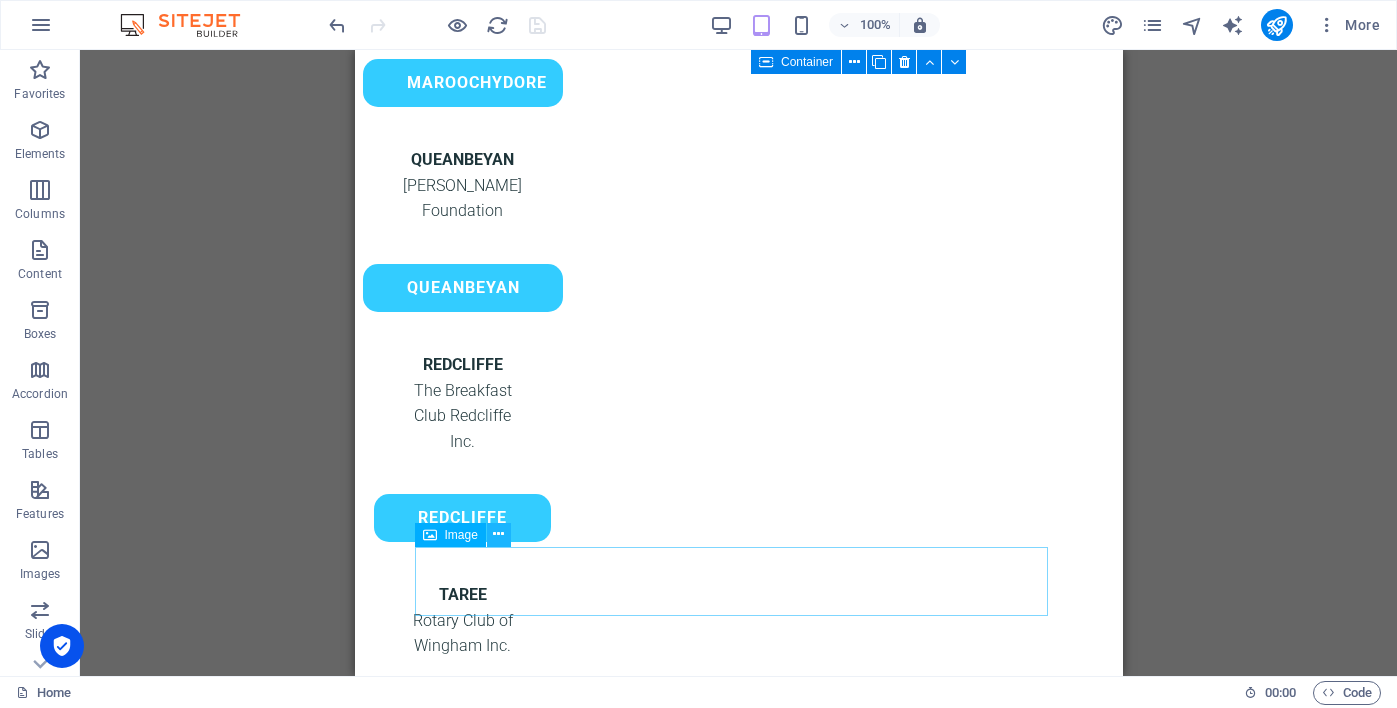 click at bounding box center (498, 534) 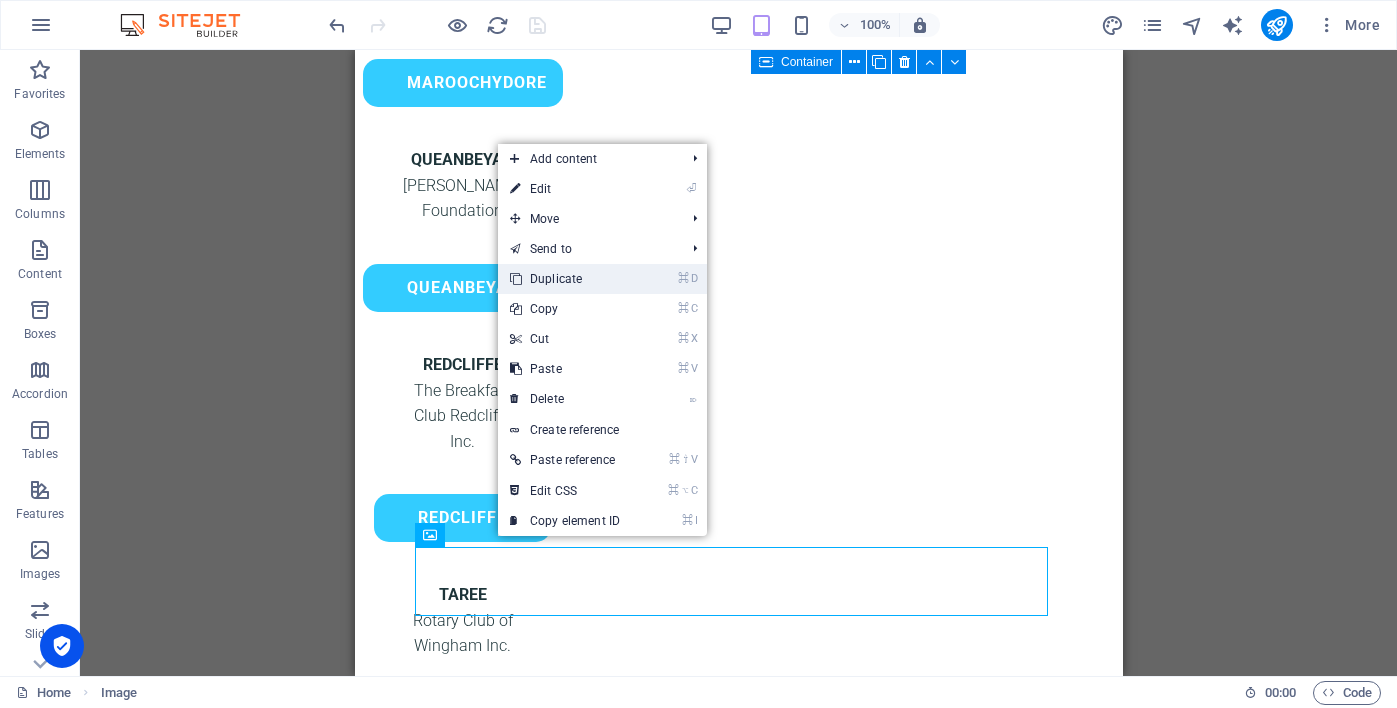 click on "⌘ D  Duplicate" at bounding box center (565, 279) 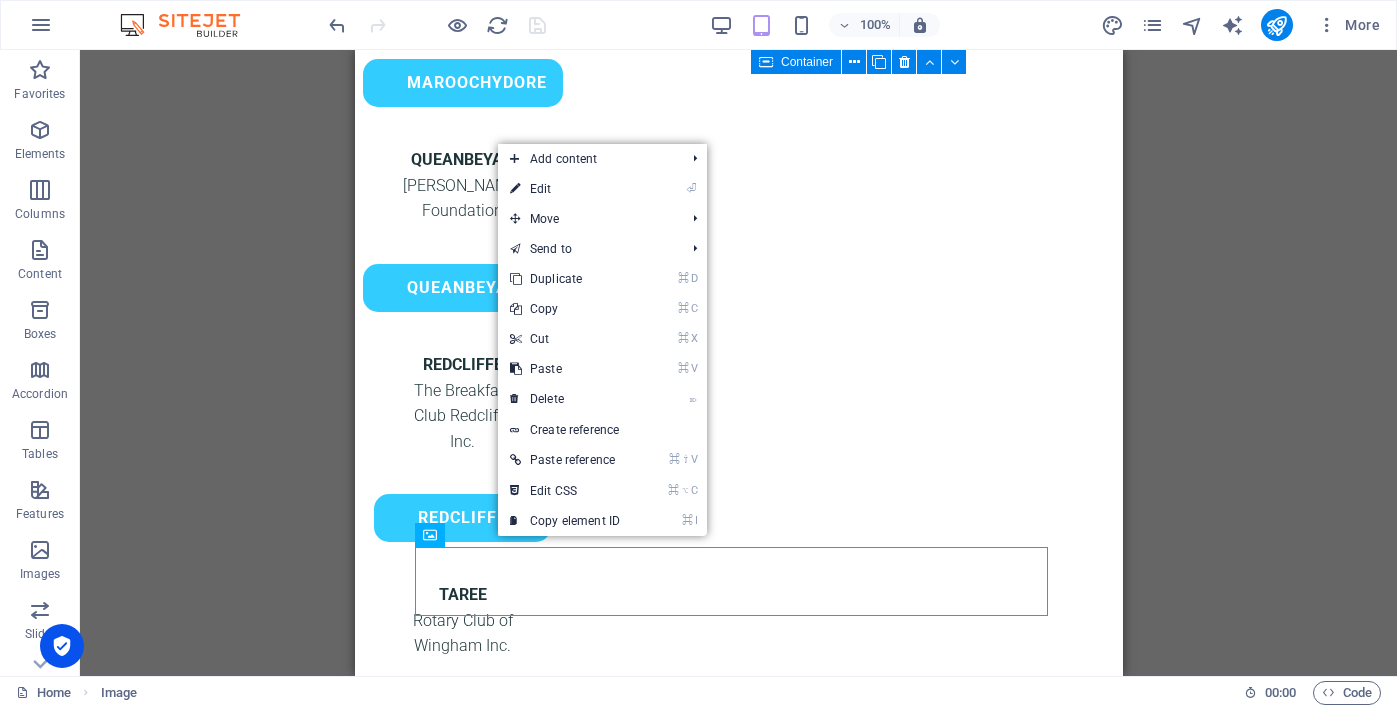 scroll, scrollTop: 3007, scrollLeft: 0, axis: vertical 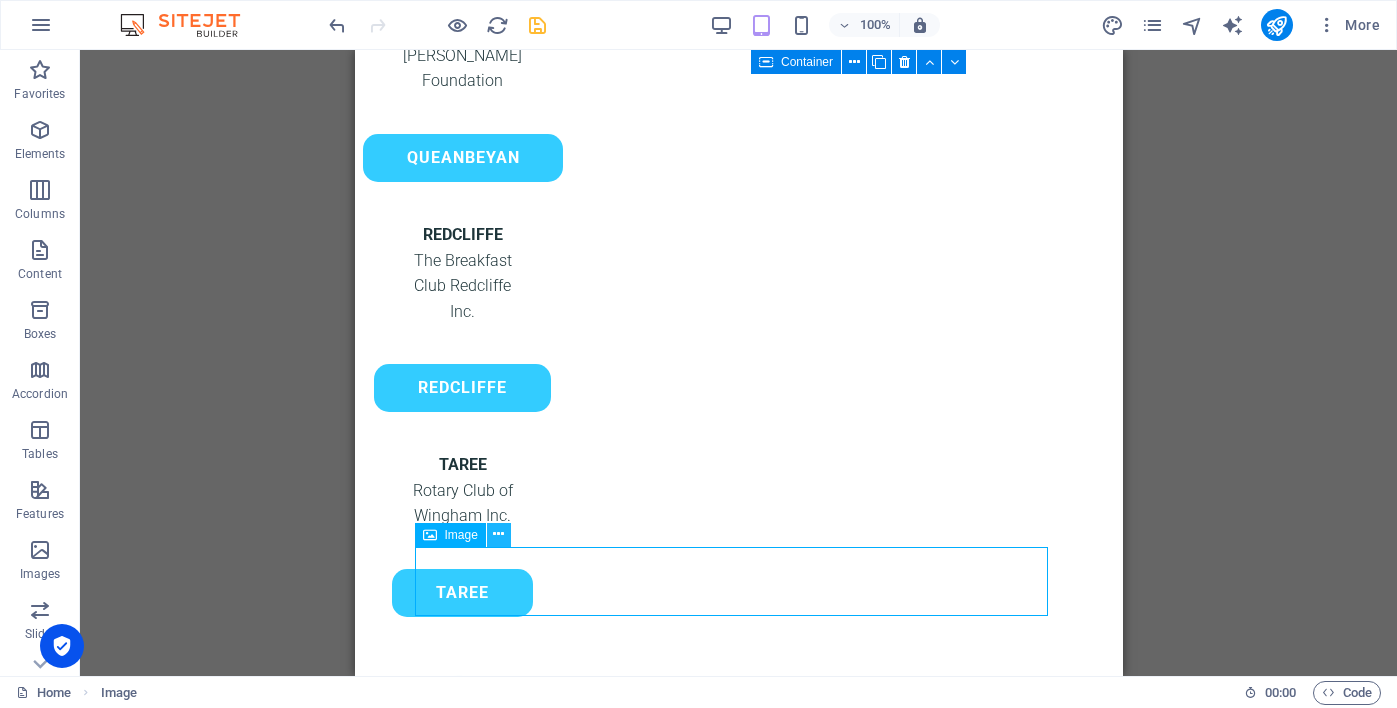click at bounding box center [498, 534] 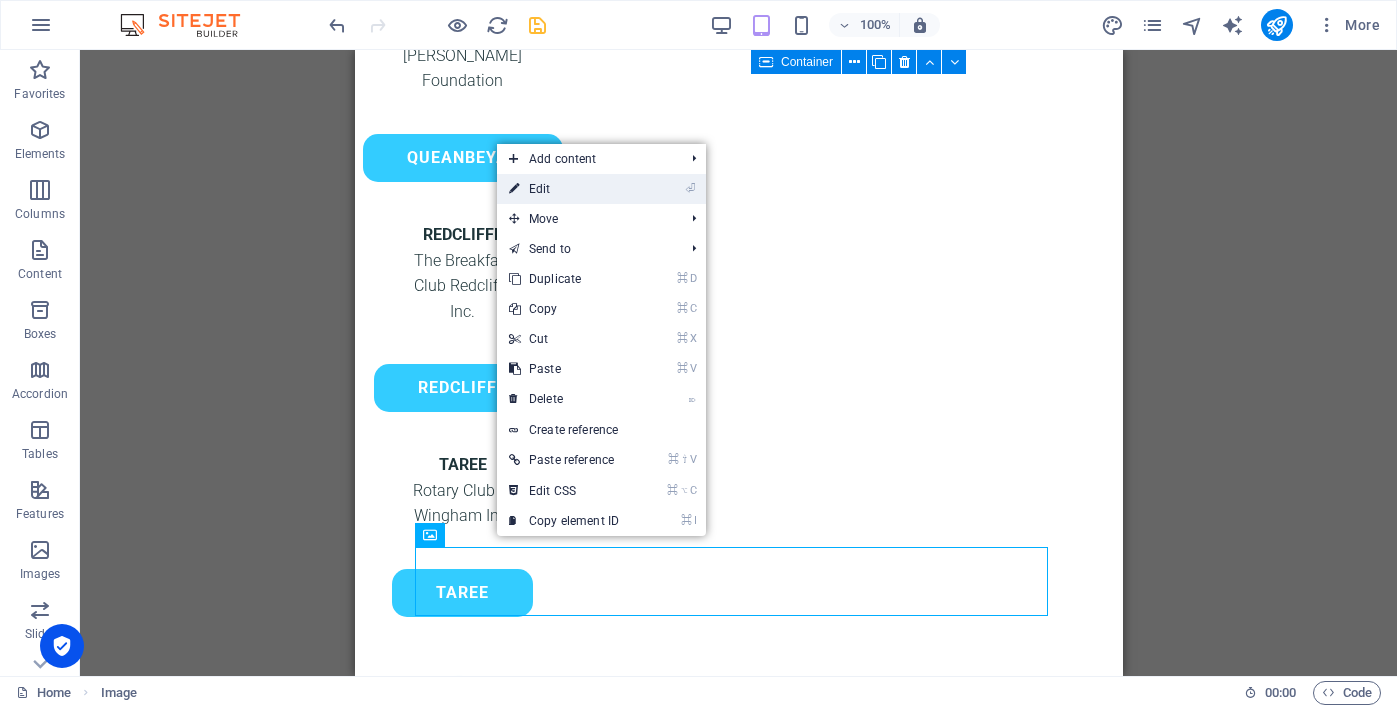 click on "⏎  Edit" at bounding box center (564, 189) 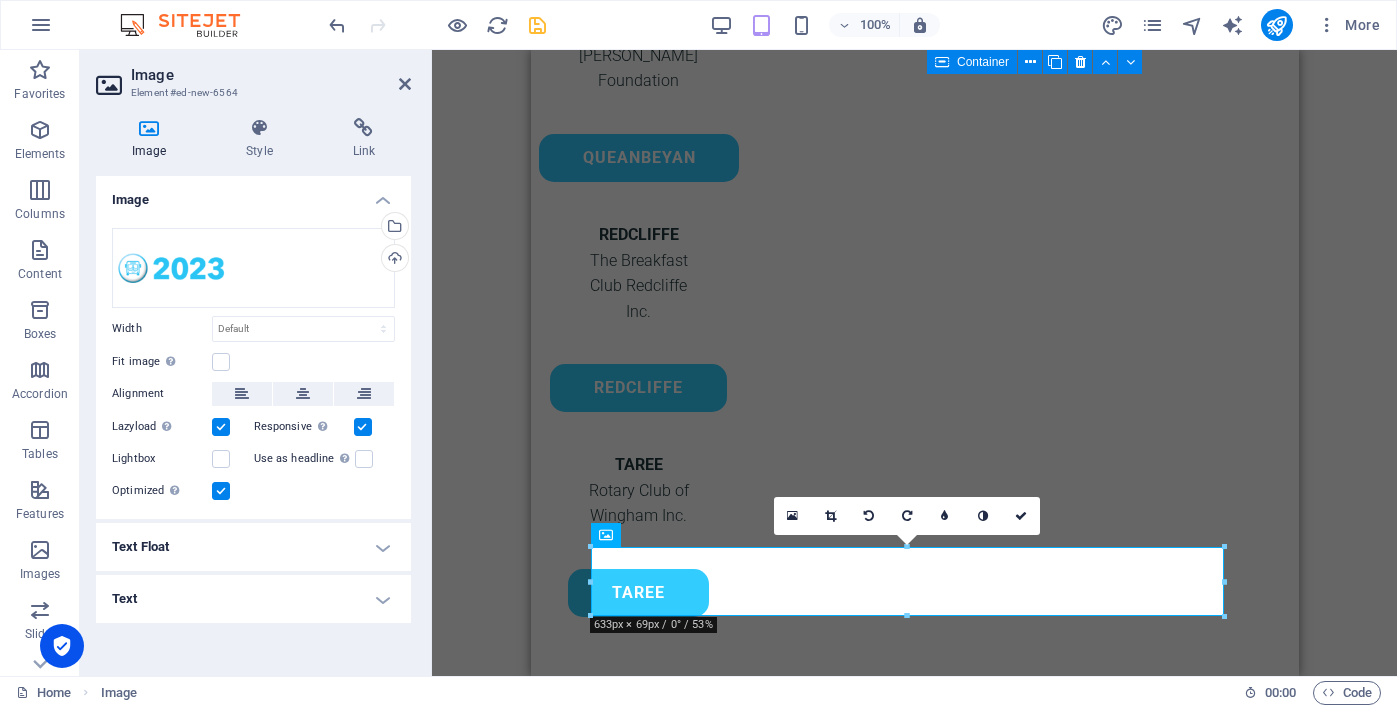 scroll, scrollTop: 3006, scrollLeft: 0, axis: vertical 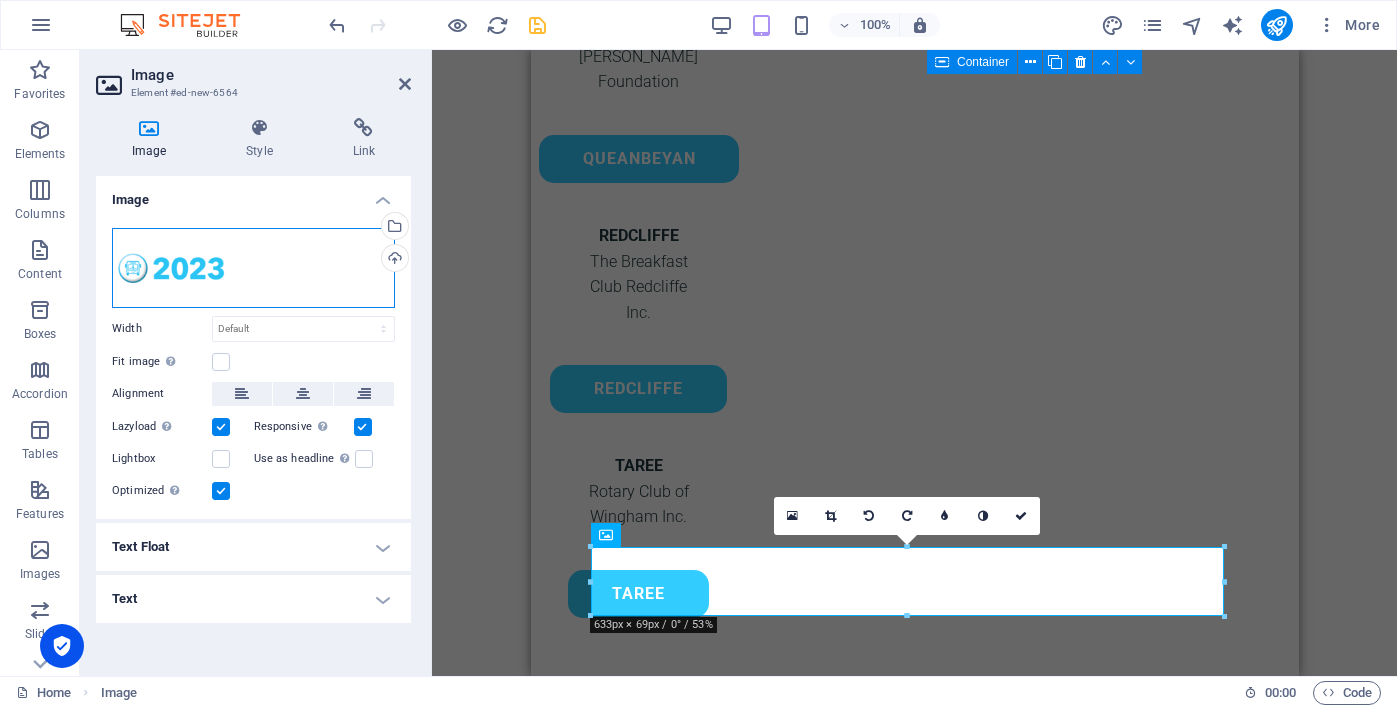 click on "Drag files here, click to choose files or select files from Files or our free stock photos & videos" at bounding box center [253, 268] 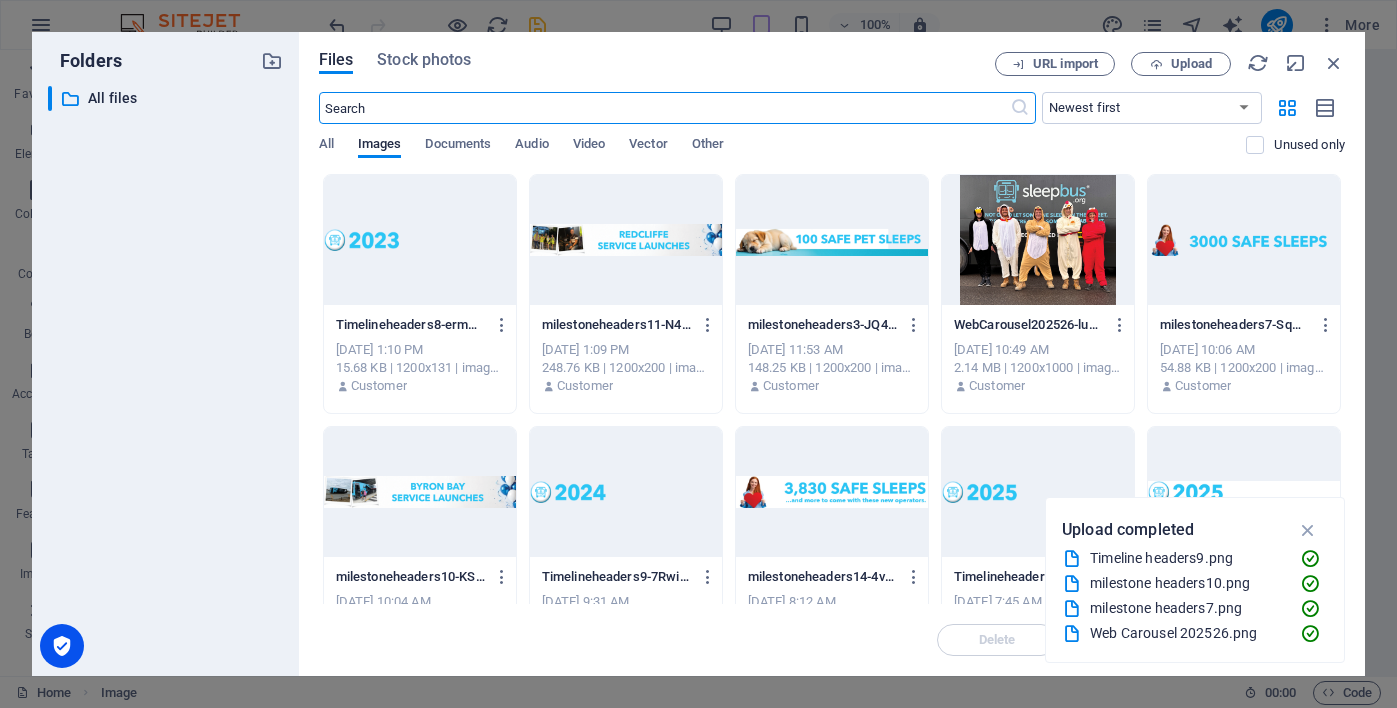 scroll, scrollTop: 4514, scrollLeft: 0, axis: vertical 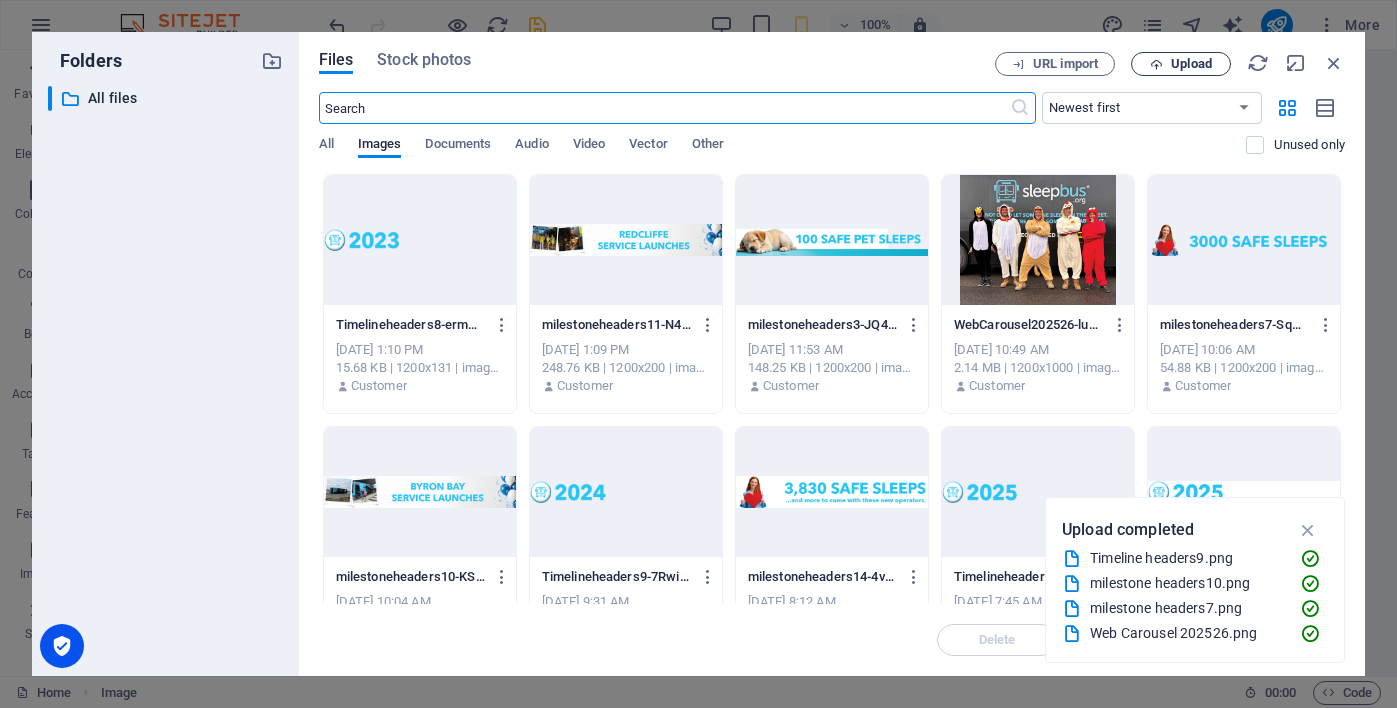 click on "Upload" at bounding box center [1191, 64] 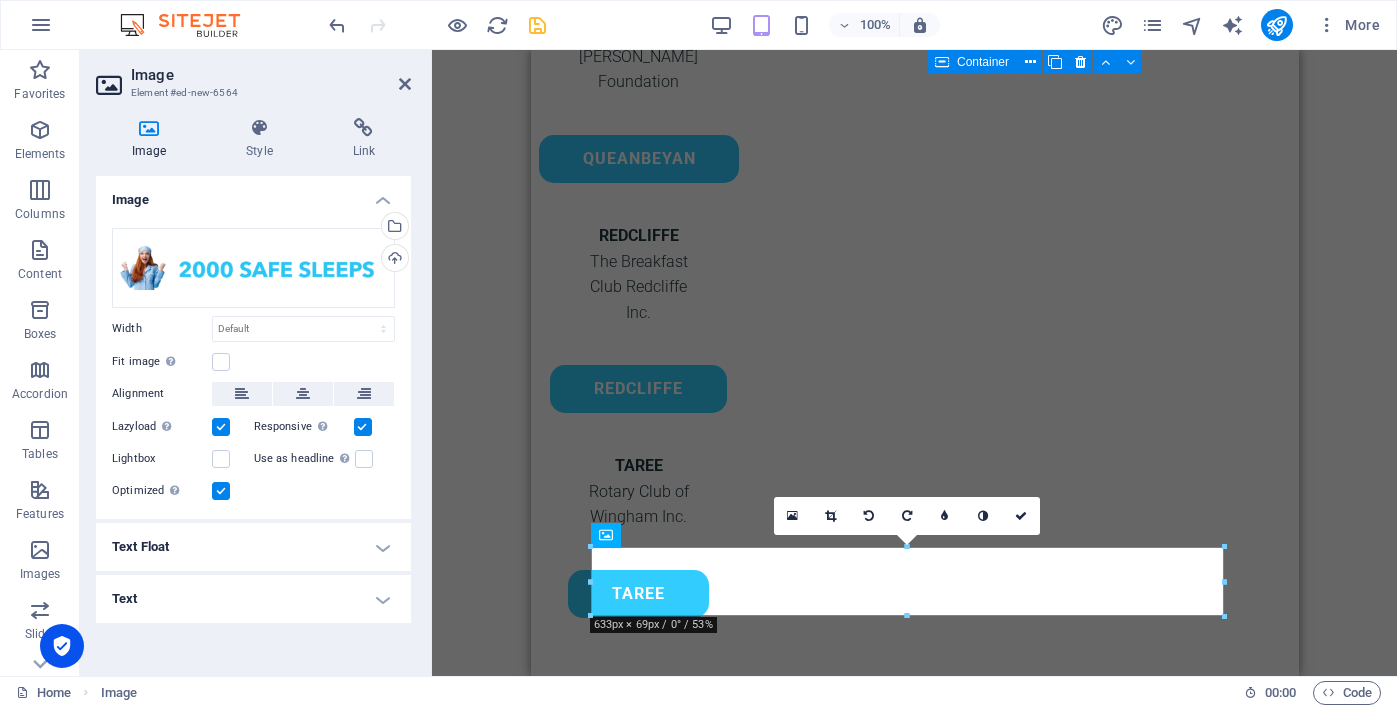 scroll, scrollTop: 3007, scrollLeft: 0, axis: vertical 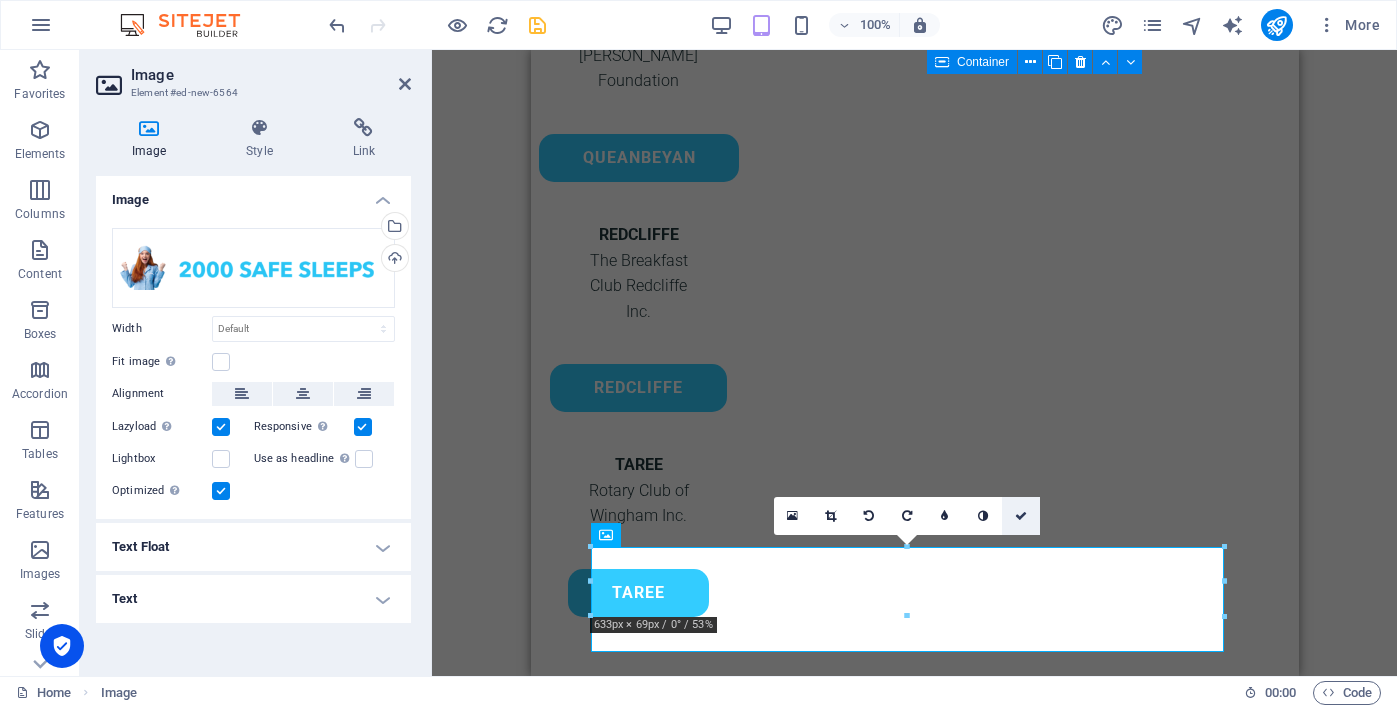 click at bounding box center (1021, 516) 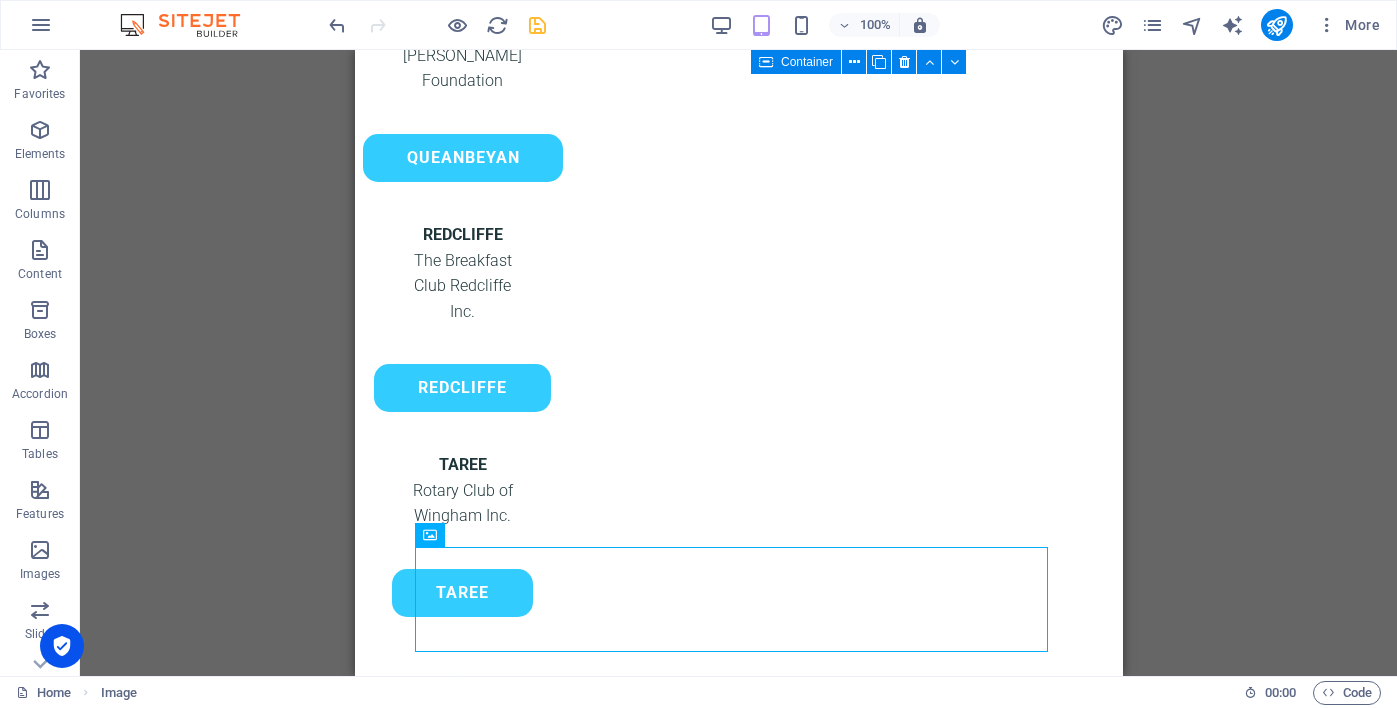 click on "Menu Drop content here or  Add elements  Paste clipboard 01.  STARTPAGE
02.  SUBPAGE
03.  SUBPAGE
04.  SUBPAGE
05.  SUBPAGE The sleepbus® charity has now officially closed it's doors. After 10 years of hard, dedicated work to provide safe sleeps for those in need, the sleepbus Charity wound up on [DATE]. We leave behind an amazing group of volunteers who will keep the safe sleep services running around the country. We would like to thank everyone that played a part in this journey; from a world first idea to 4000+ safe sleeps and counting; we could not have done it without you. Wishing you and your family the very best nights sleep, from me and my family; [PERSON_NAME], [PERSON_NAME], [PERSON_NAME], [PERSON_NAME], [PERSON_NAME], [PERSON_NAME], [PERSON_NAME], [PERSON_NAME], [PERSON_NAME] and [PERSON_NAME]. Passing the baton BALLARAT On Track Foundation (Soup Bus) BALLARAT BUNDABERG Let Hope Arise Inc. BuNDABERG GEELONG Let Hope Arise Inc. GEELONG HERVEY BAY Rotary Club [GEOGRAPHIC_DATA] [GEOGRAPHIC_DATA] MACKAY #1 [GEOGRAPHIC_DATA] [PERSON_NAME] [PERSON_NAME] [PERSON_NAME] #2 Chances House Mackay" at bounding box center [738, -242] 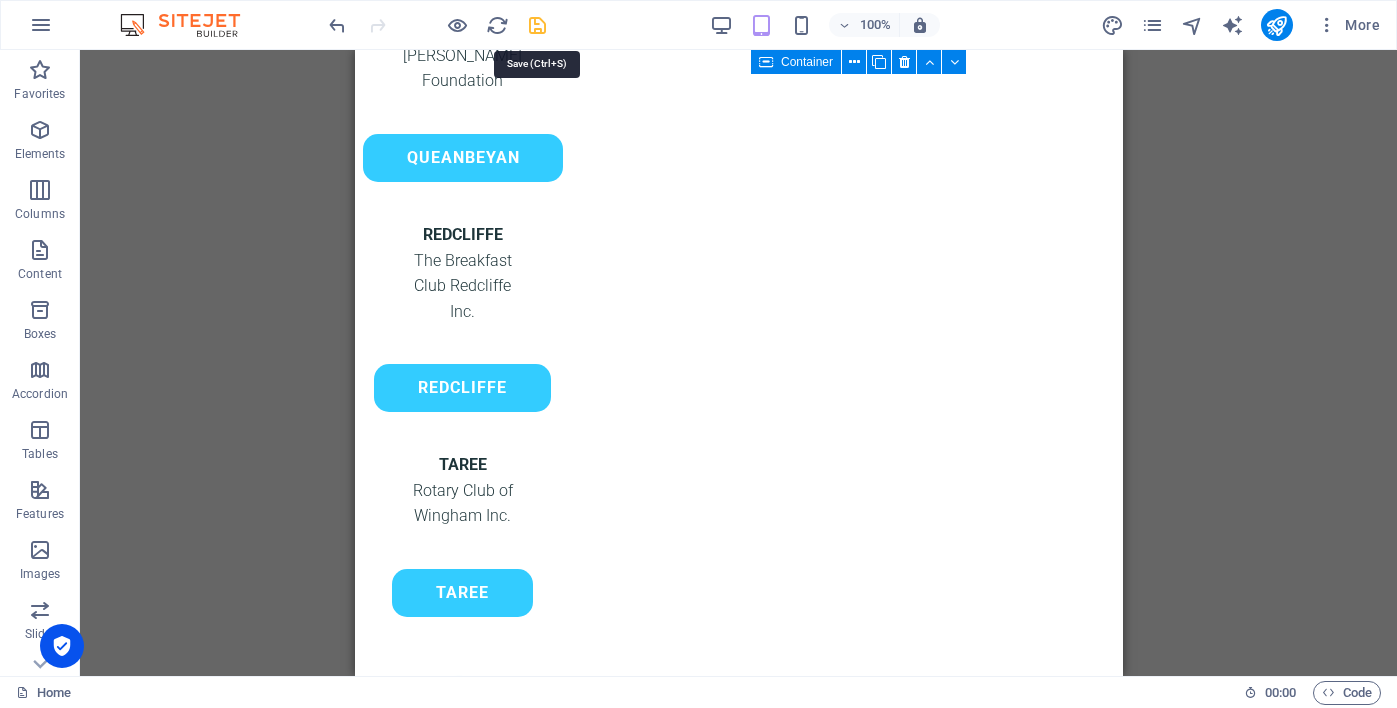 click at bounding box center (537, 25) 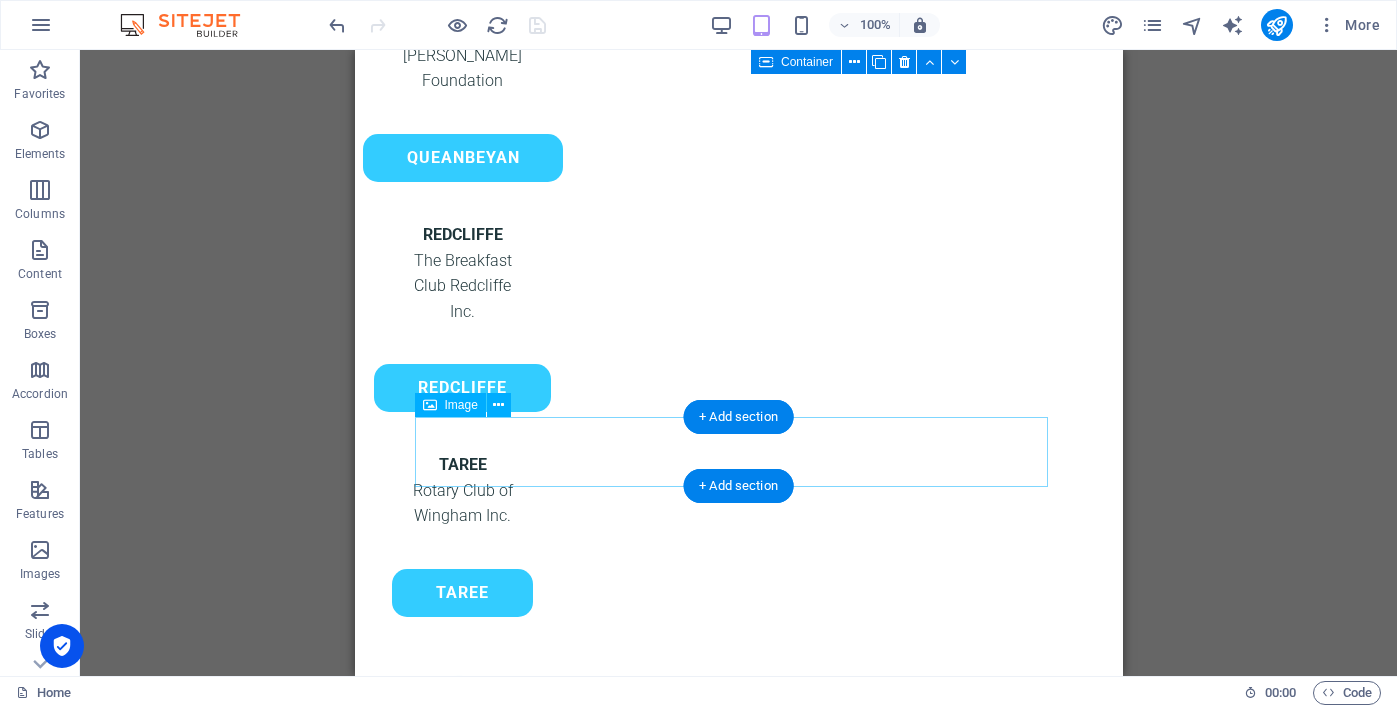 scroll, scrollTop: 3043, scrollLeft: 0, axis: vertical 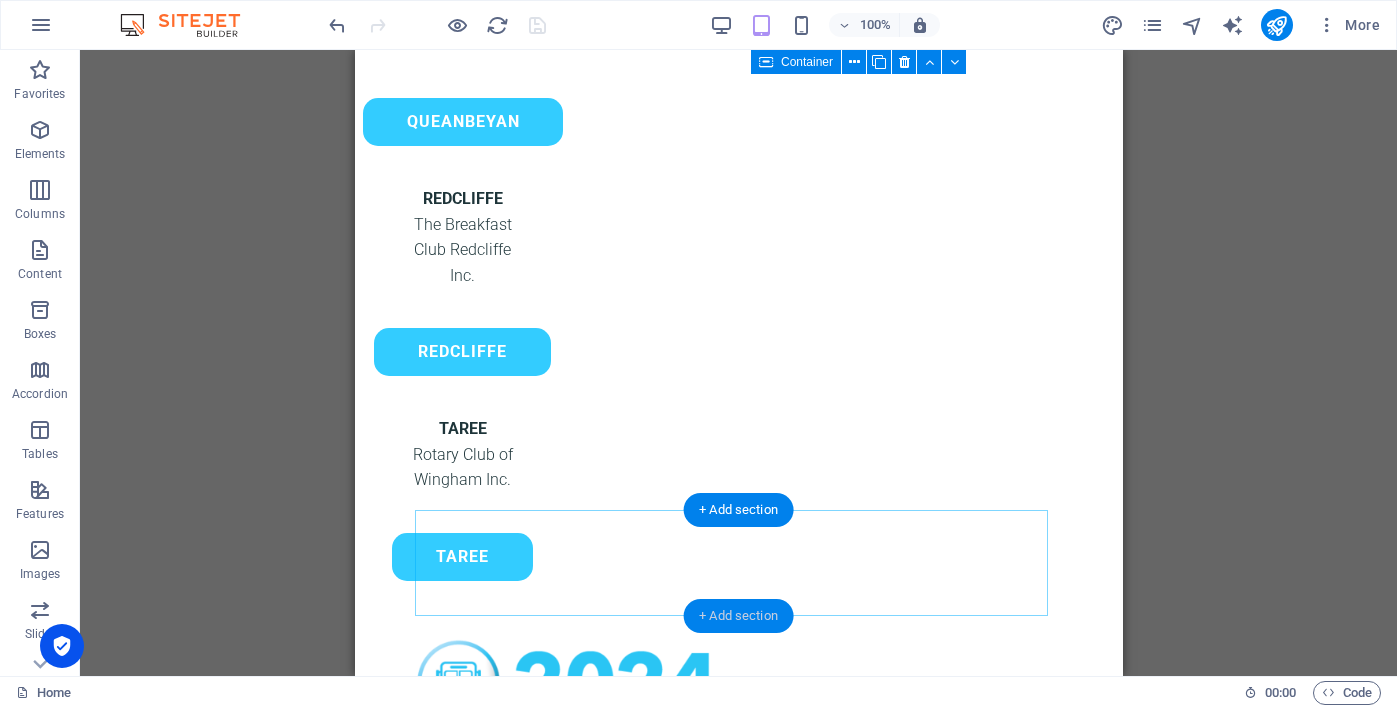 click on "+ Add section" at bounding box center (738, 616) 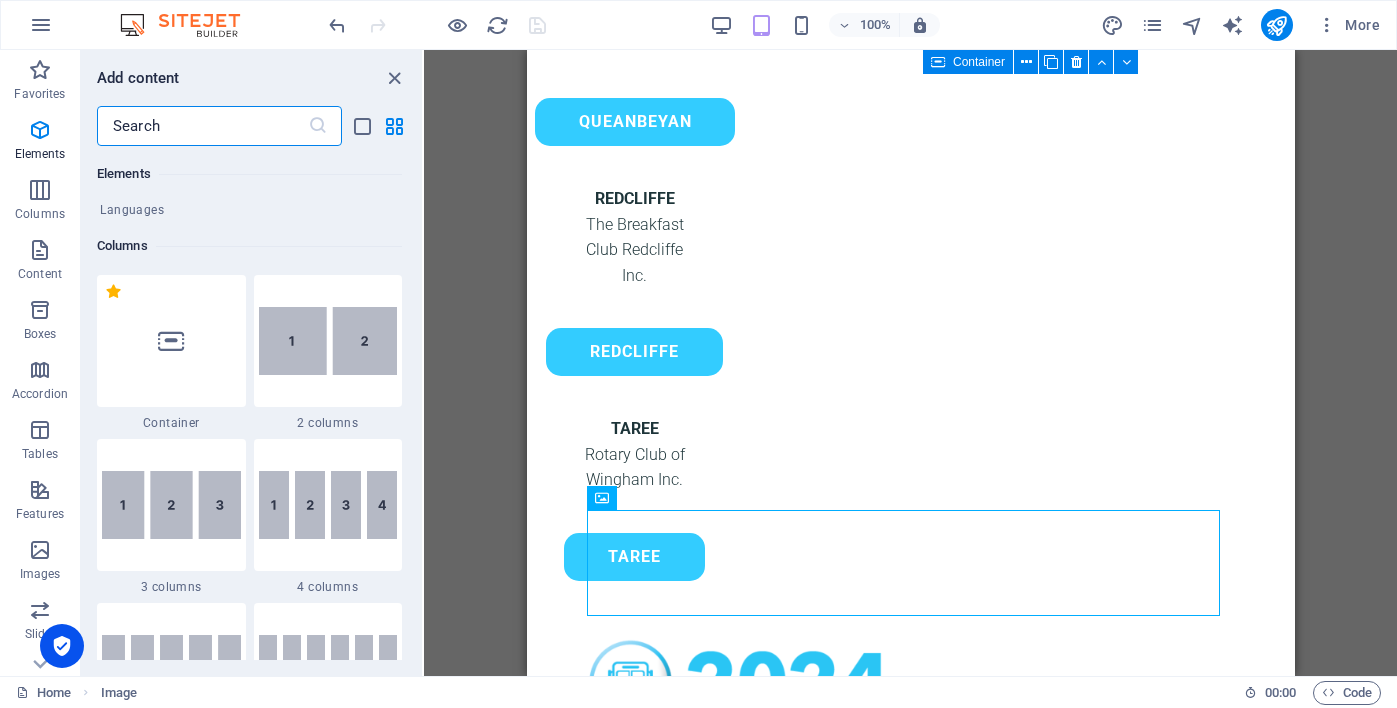 scroll, scrollTop: 943, scrollLeft: 0, axis: vertical 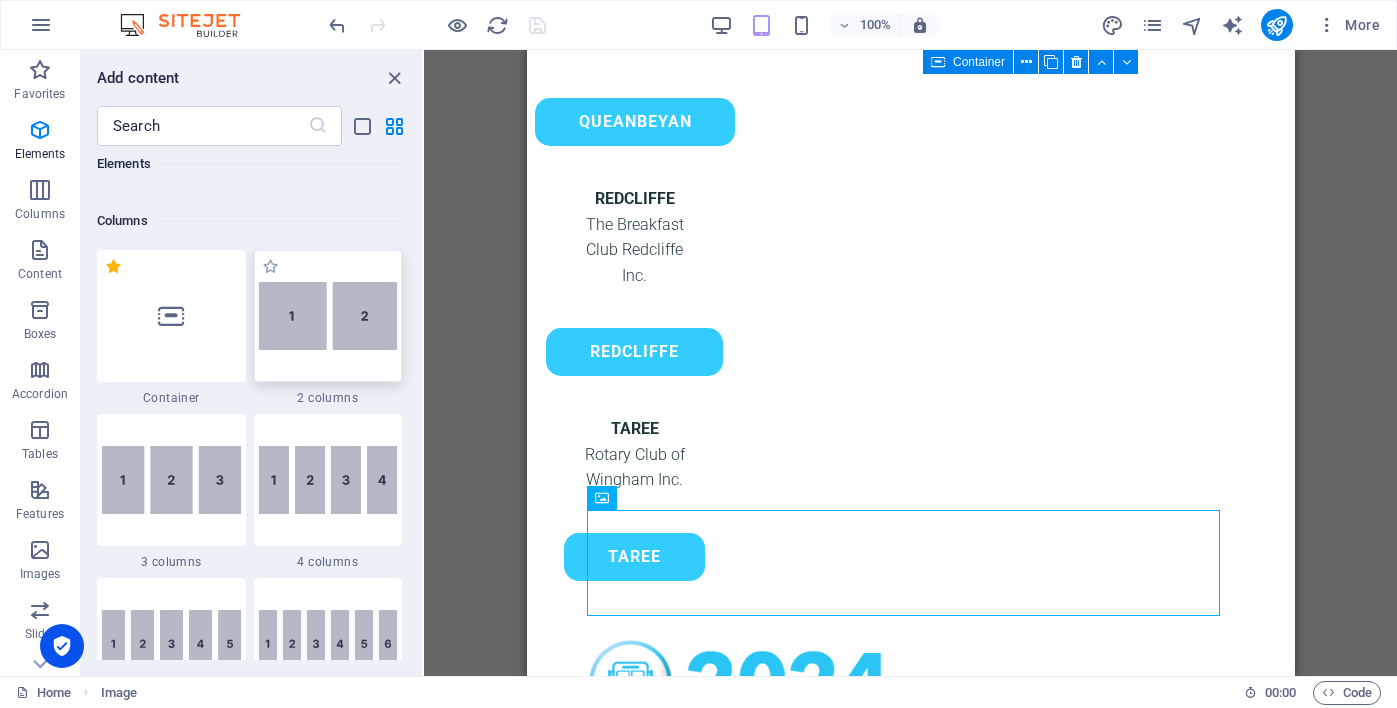 drag, startPoint x: 316, startPoint y: 304, endPoint x: 624, endPoint y: 394, distance: 320.88004 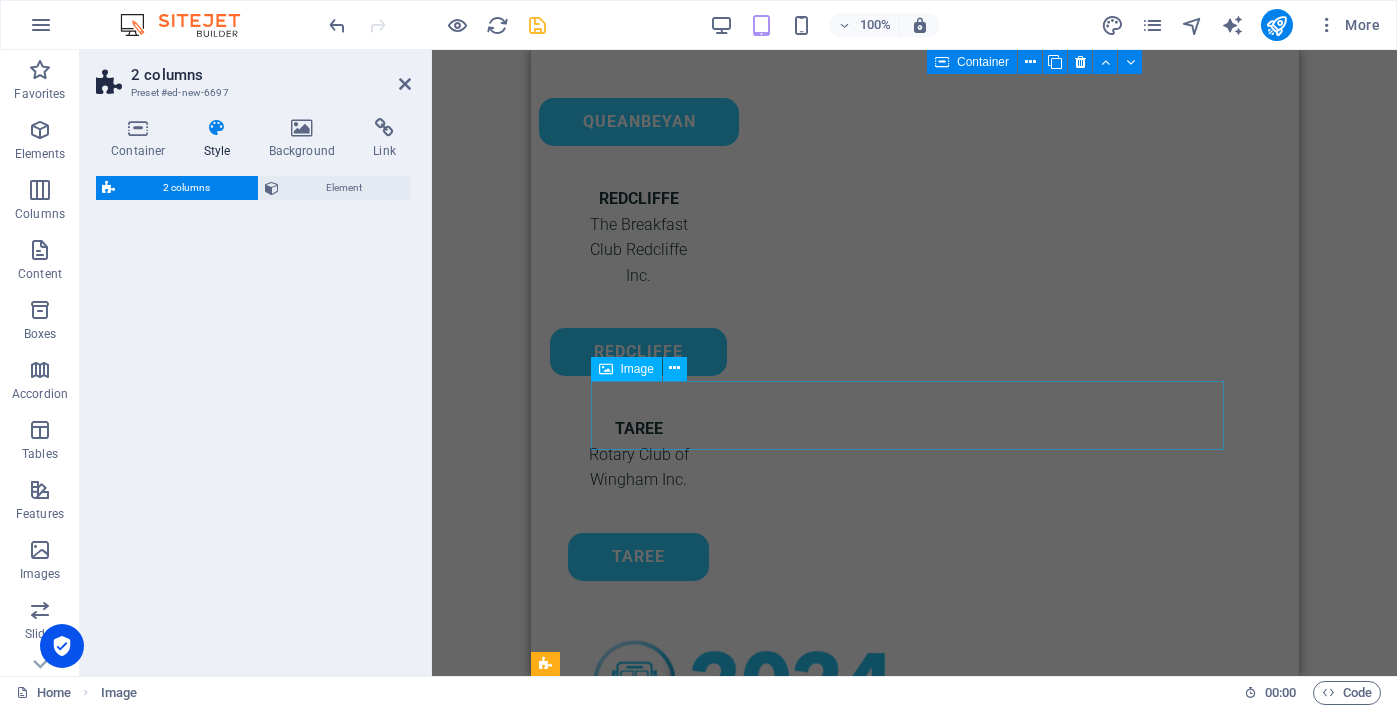 select on "rem" 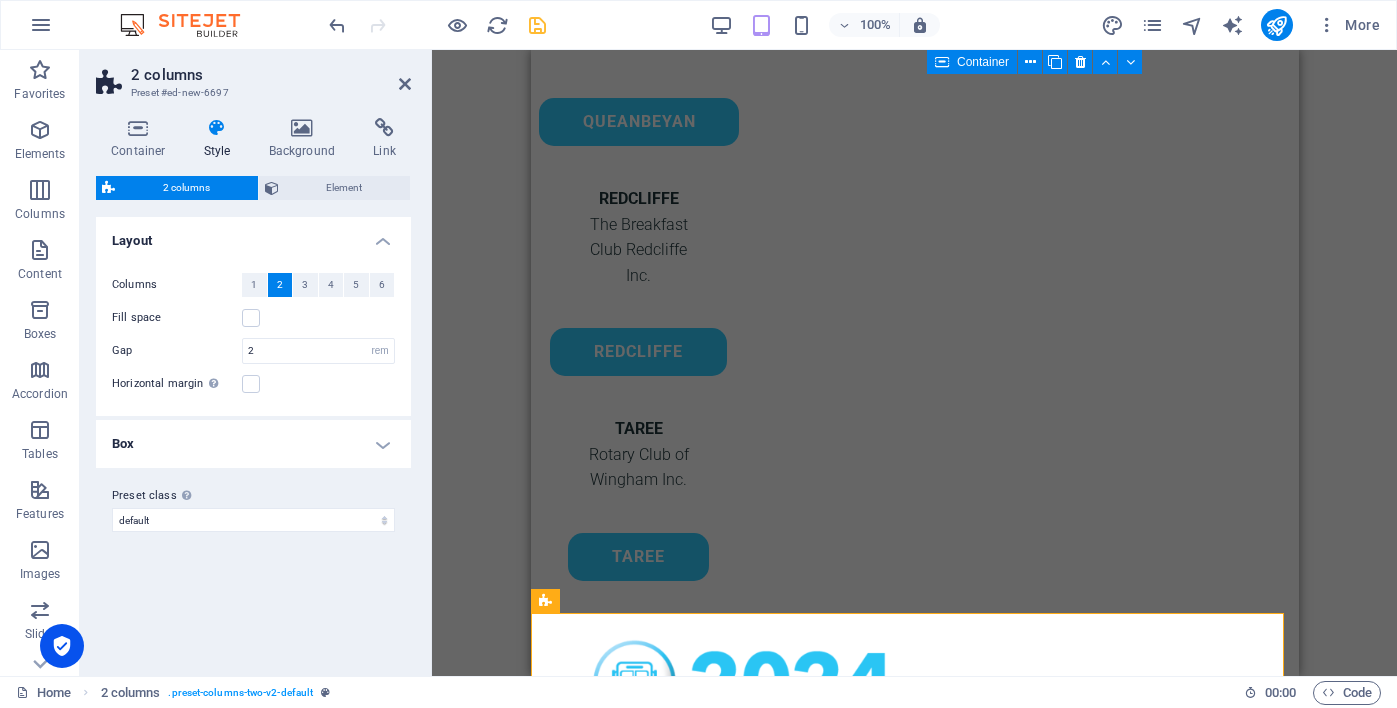 scroll, scrollTop: 3317, scrollLeft: 0, axis: vertical 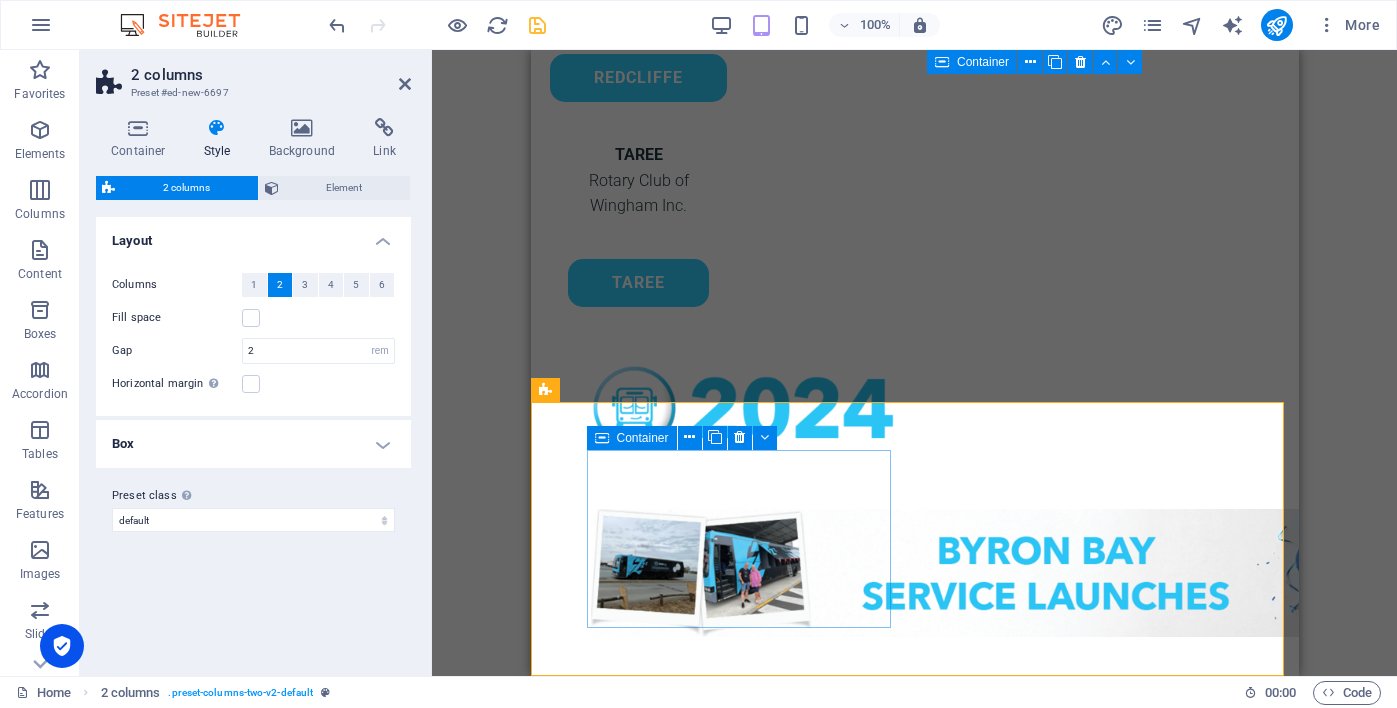 click on "Add elements" at bounding box center [683, 2373] 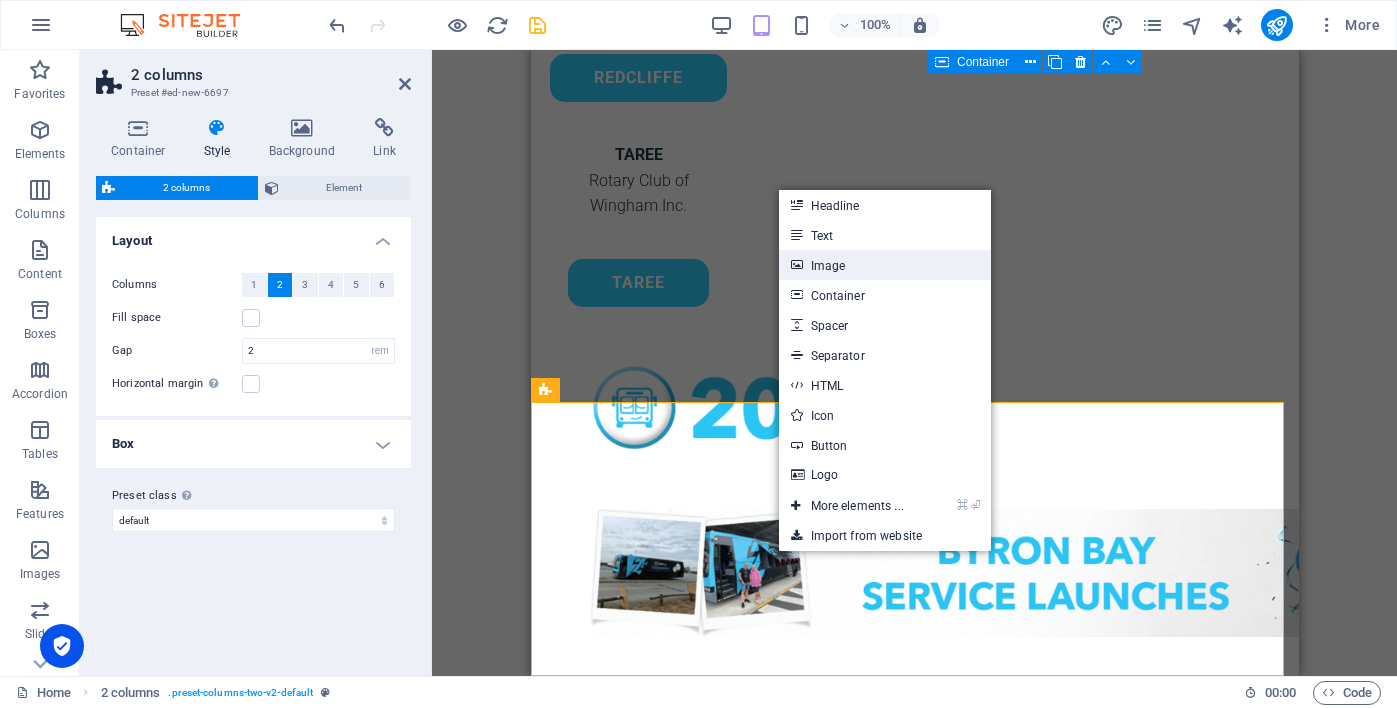 click on "Image" at bounding box center [885, 265] 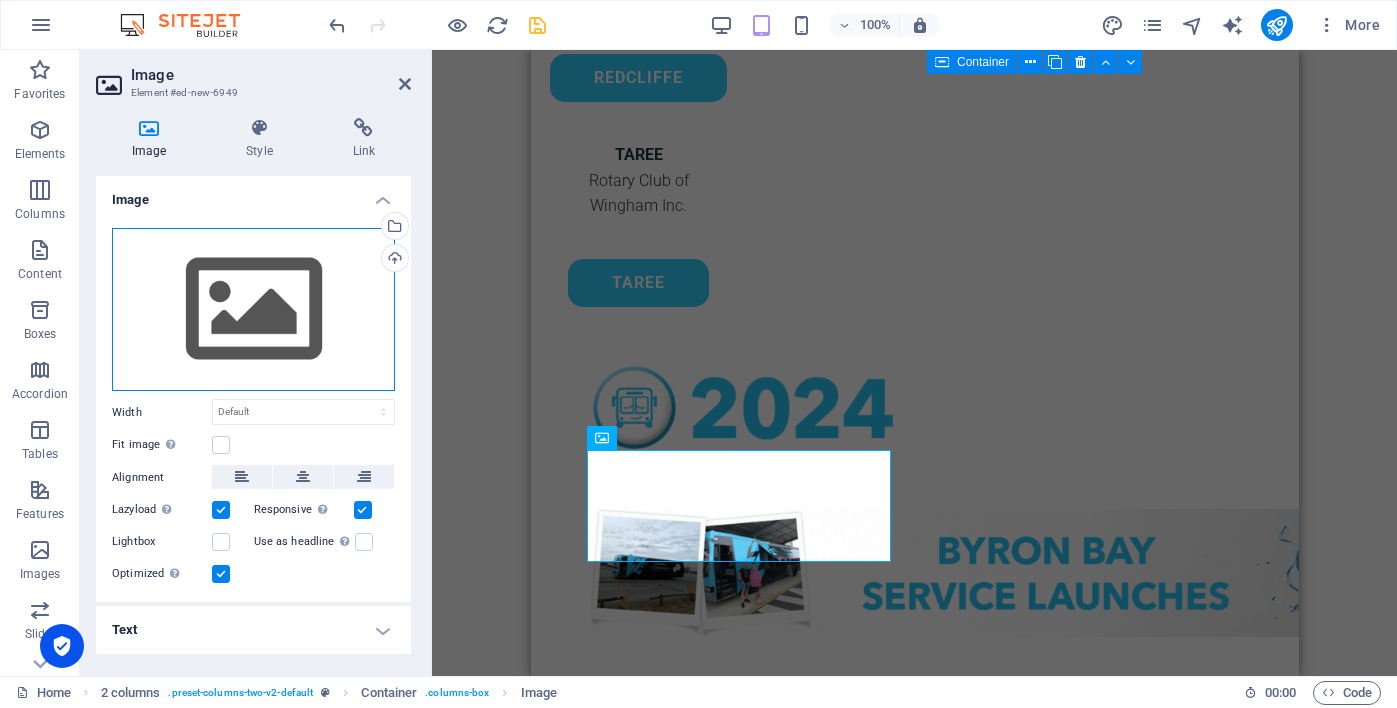 click on "Drag files here, click to choose files or select files from Files or our free stock photos & videos" at bounding box center (253, 310) 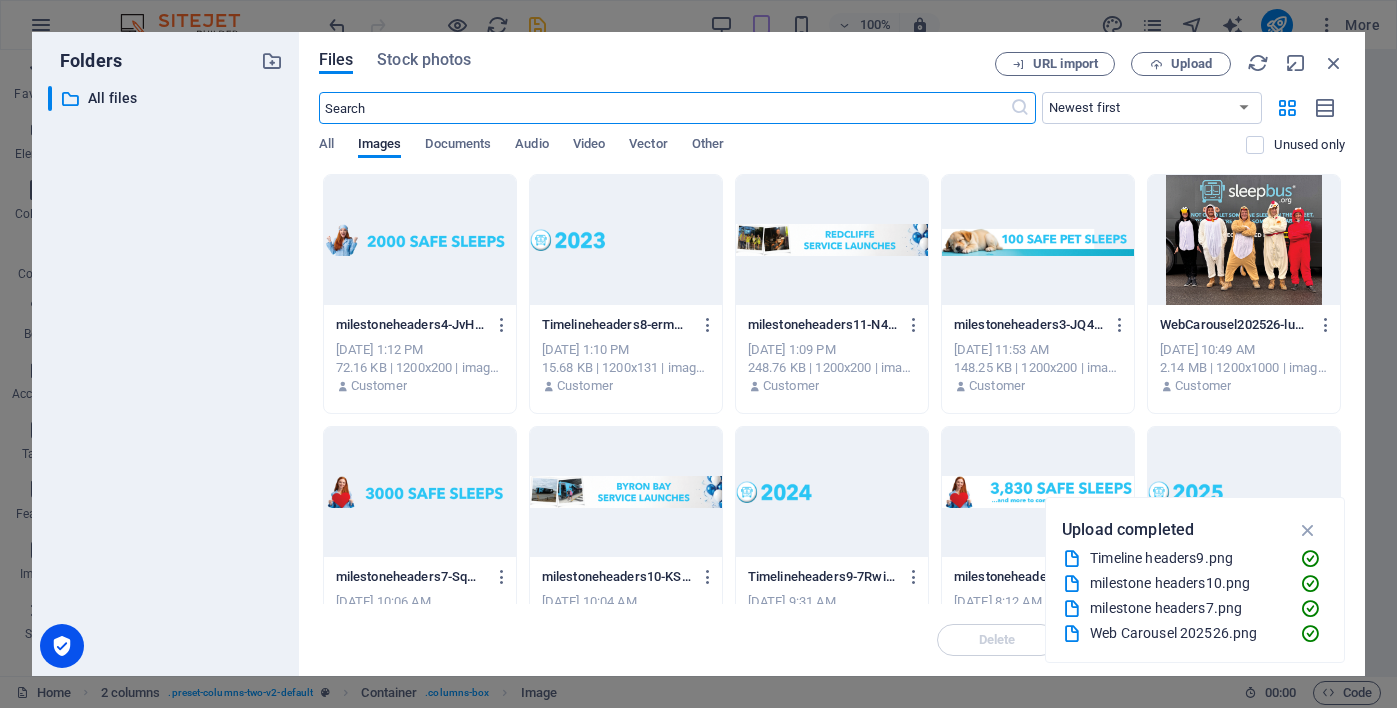 scroll, scrollTop: 4889, scrollLeft: 0, axis: vertical 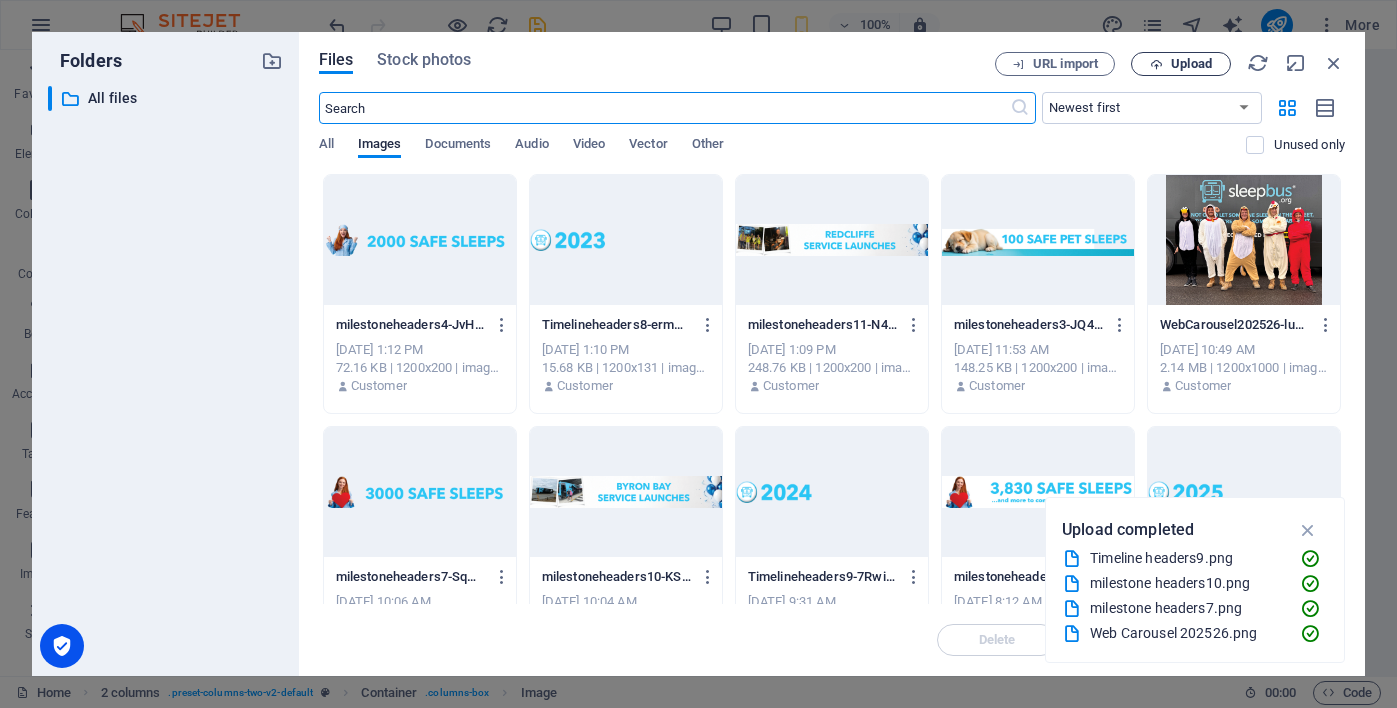 click on "Upload" at bounding box center (1191, 64) 